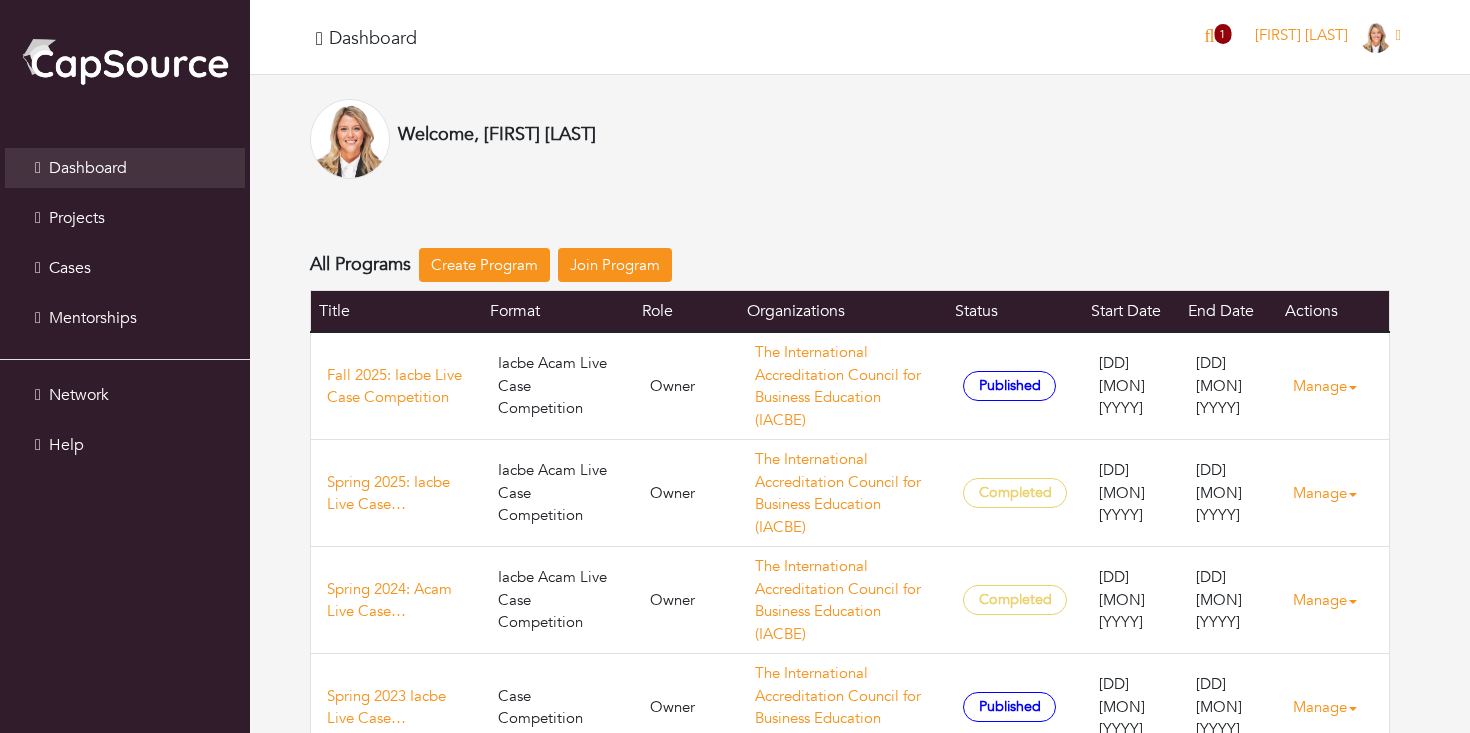 scroll, scrollTop: 0, scrollLeft: 0, axis: both 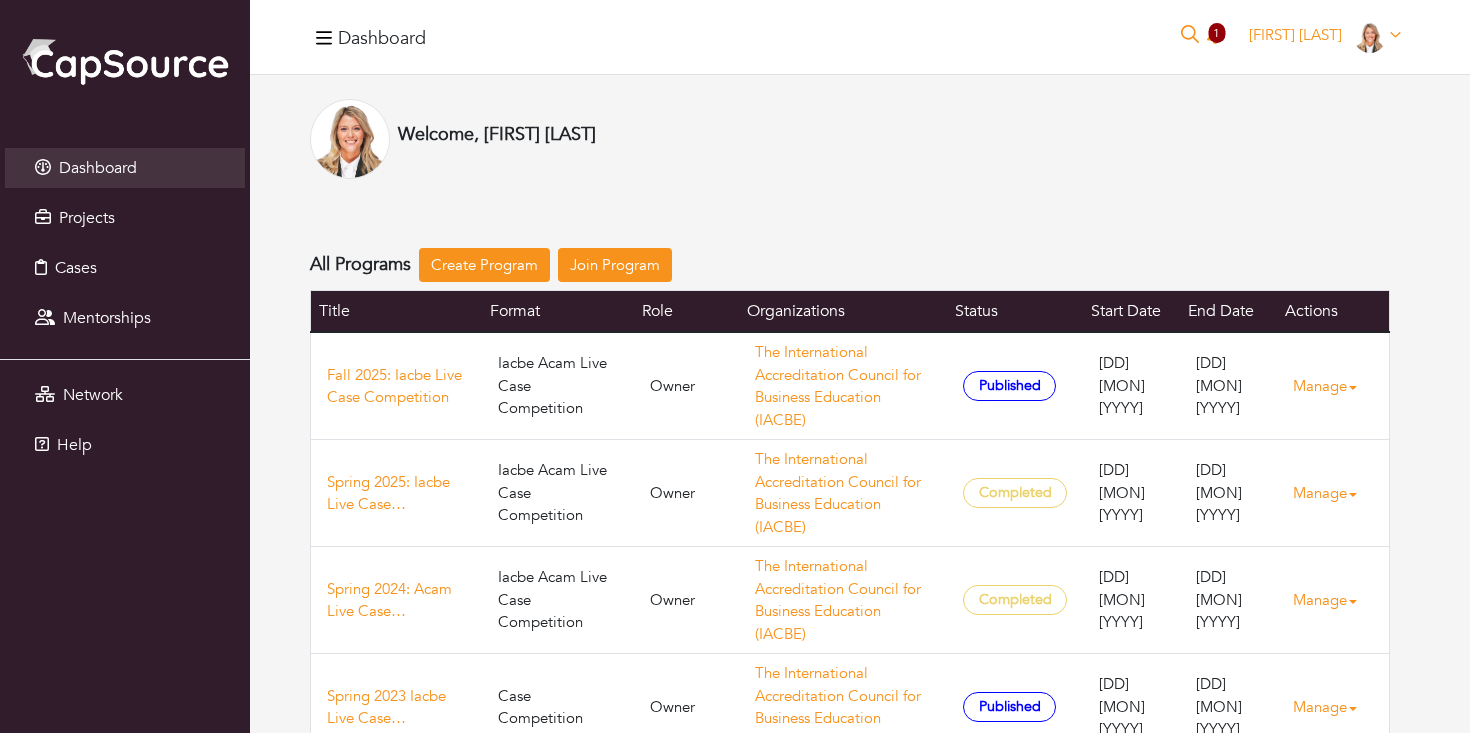click on "Vanessa St. Laurent
Vanessa St. Laurent
Admin Portal
My profile
My organizations
Settings
Logout" at bounding box center [1325, 37] 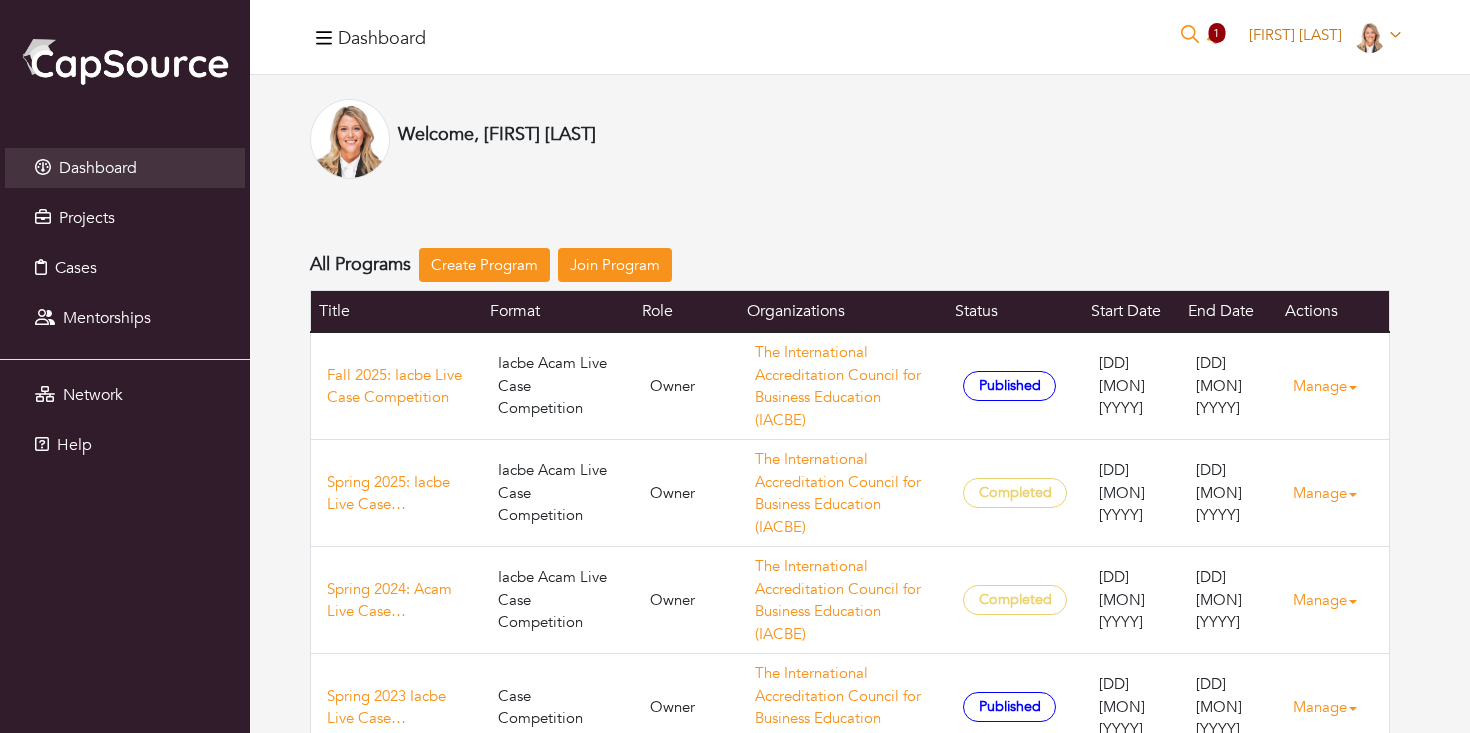 click on "Vanessa St. Laurent" at bounding box center [1295, 35] 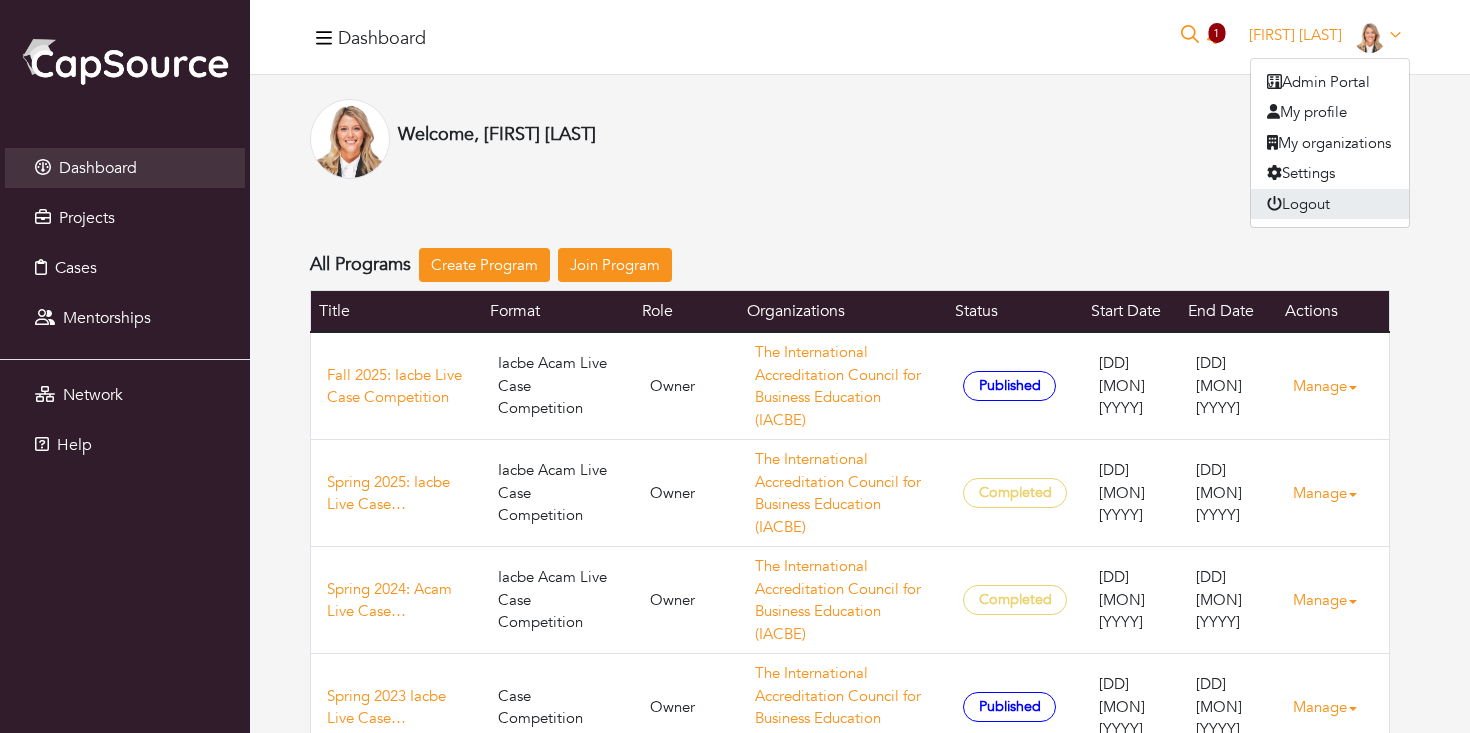 click on "Logout" at bounding box center (1330, 204) 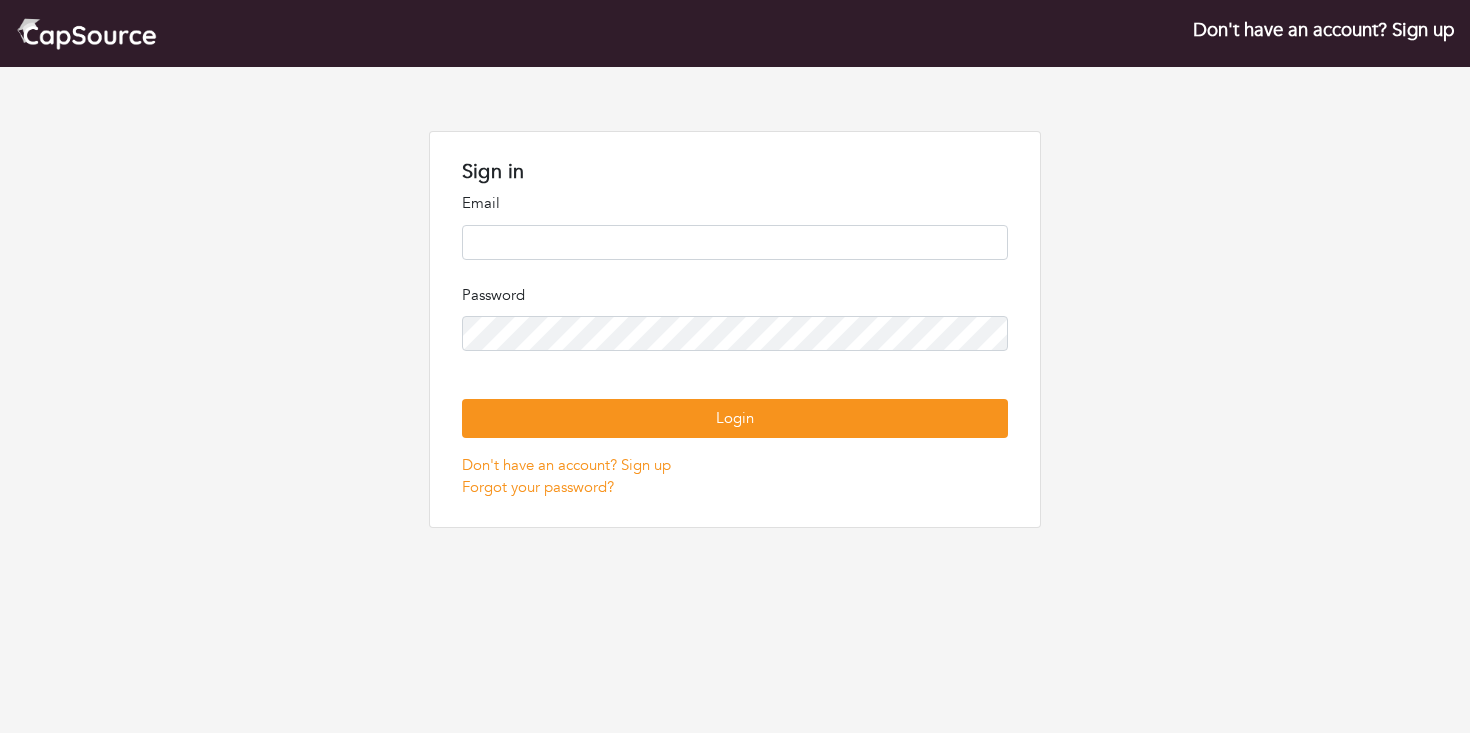 scroll, scrollTop: 0, scrollLeft: 0, axis: both 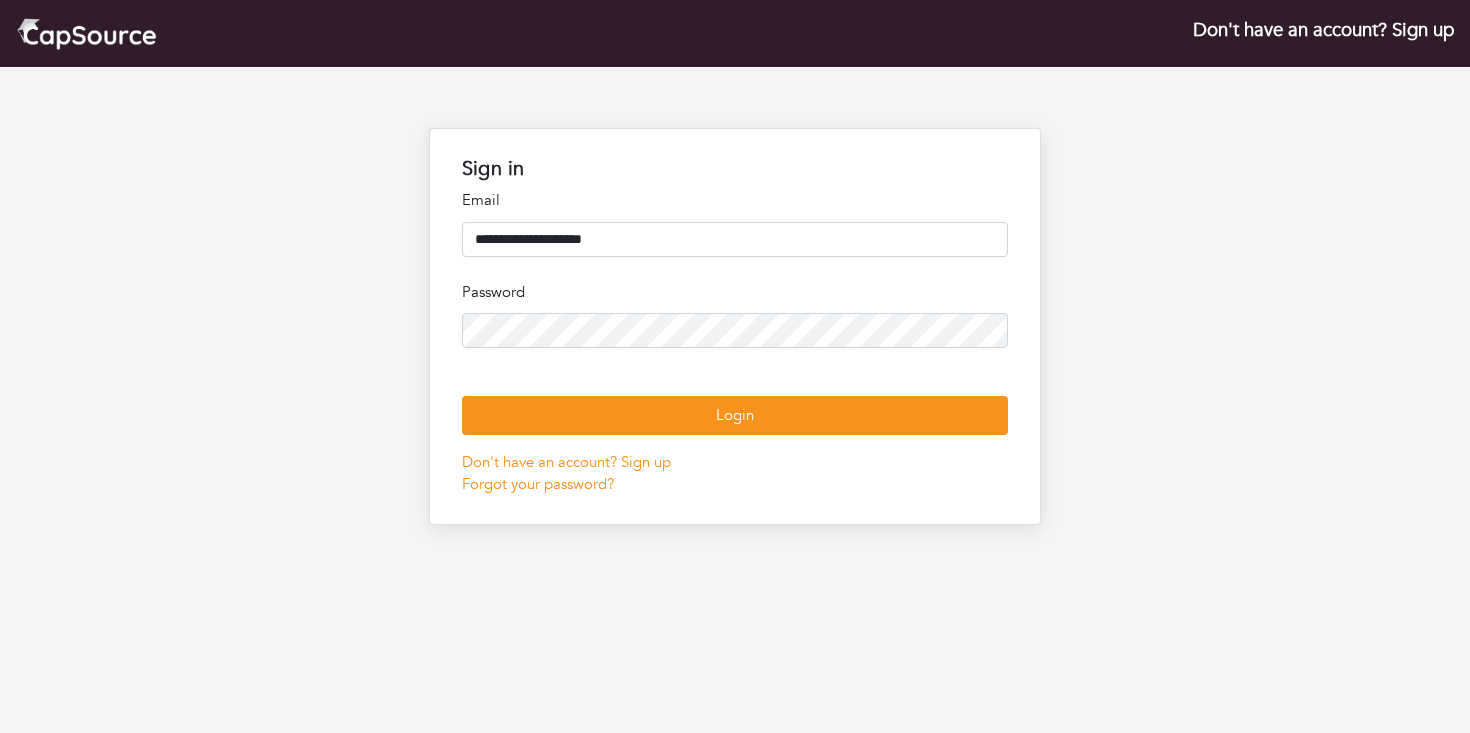 click on "**********" at bounding box center [735, 239] 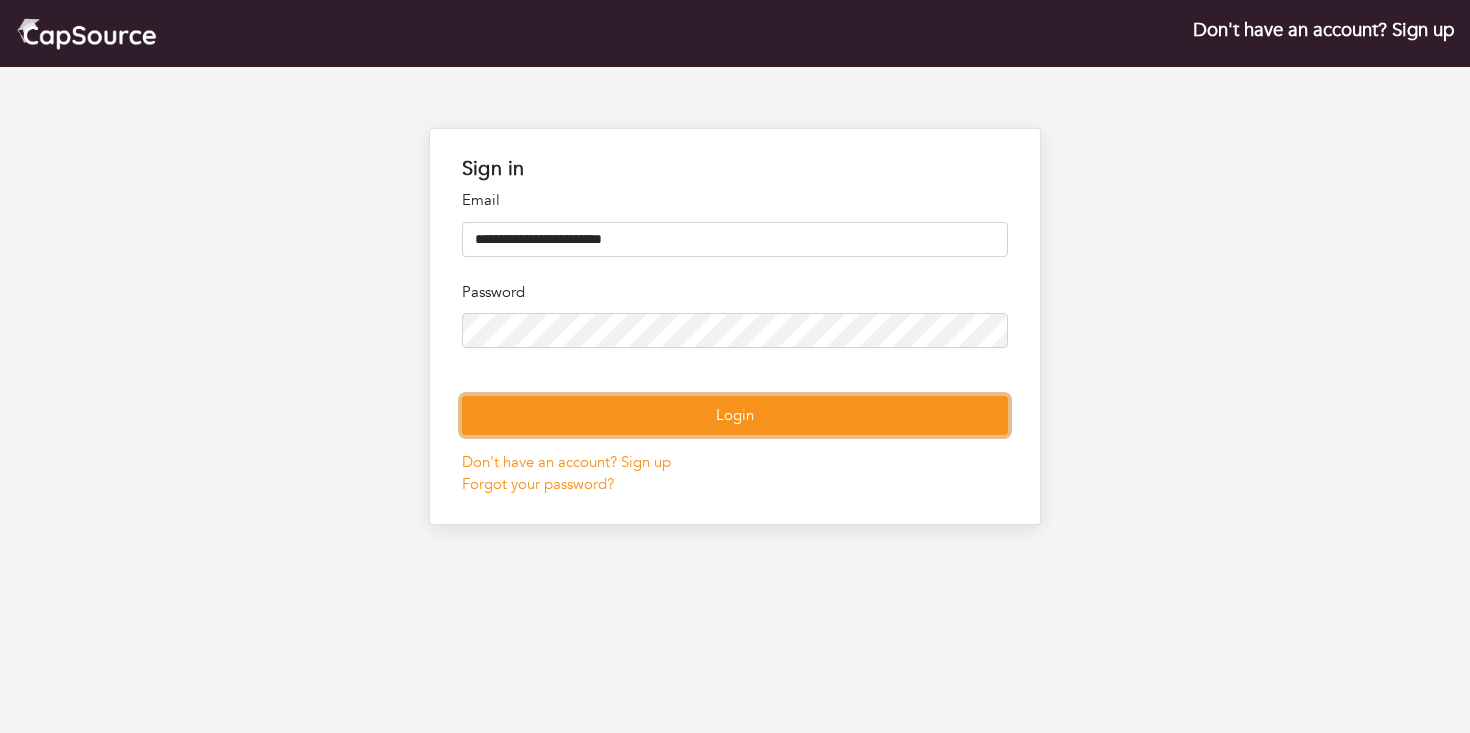 click on "Login" at bounding box center (735, 415) 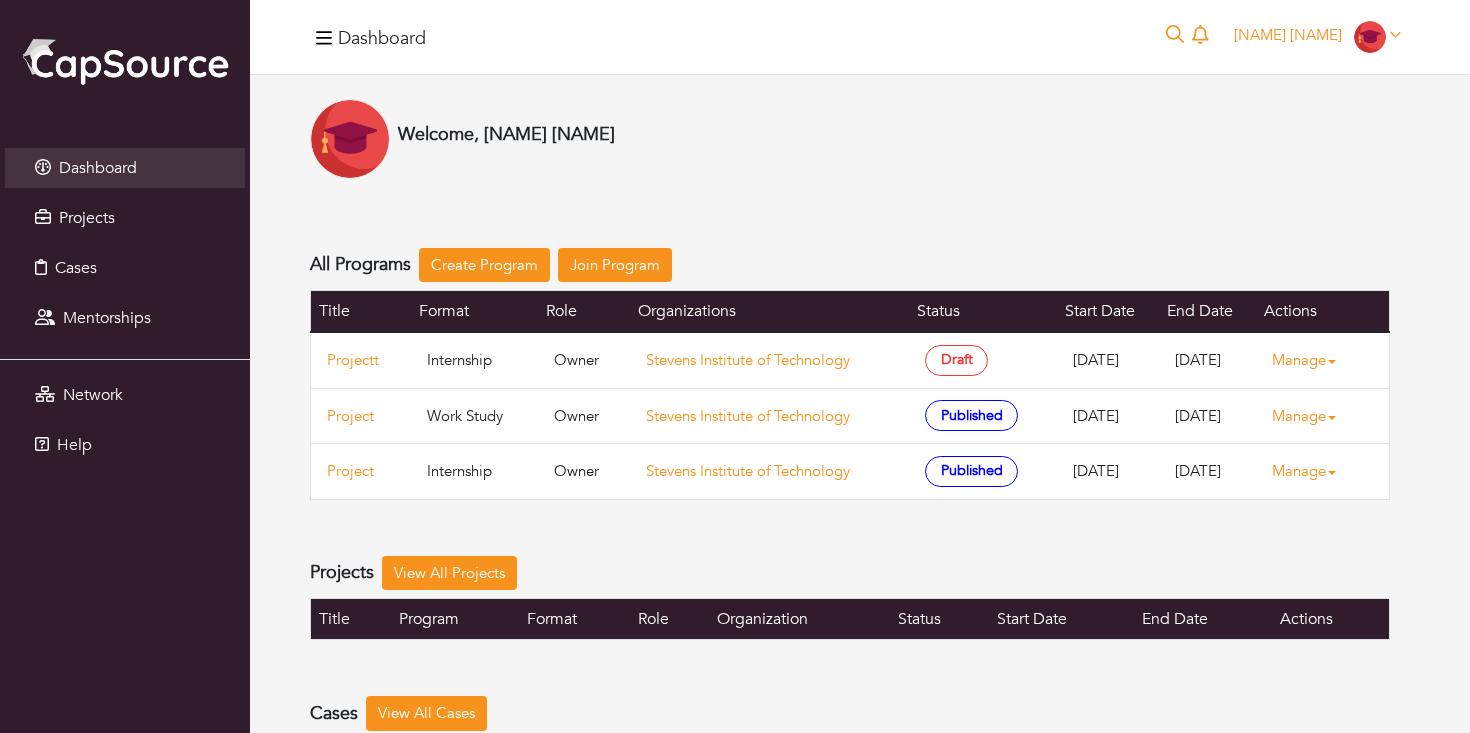 scroll, scrollTop: 0, scrollLeft: 0, axis: both 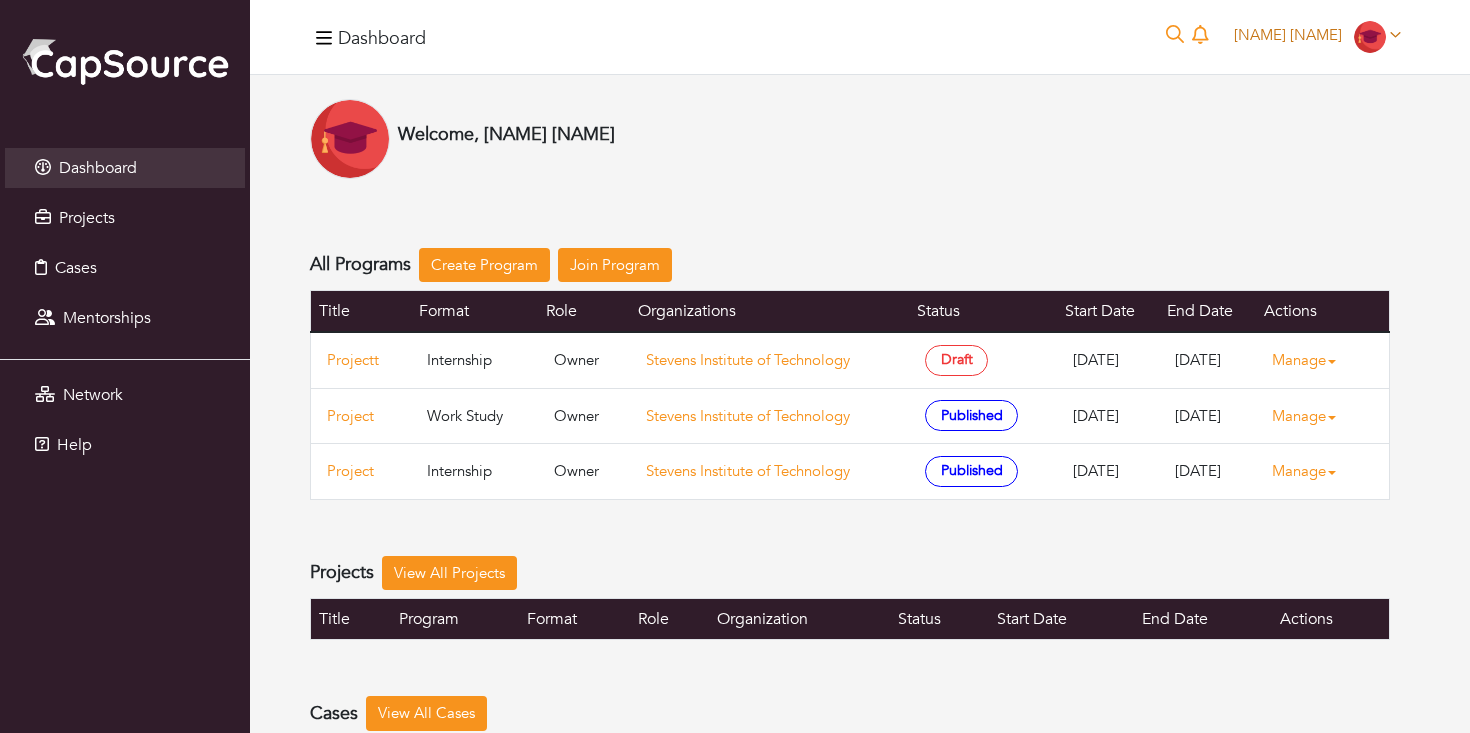 click on "[NAME] [NAME]" at bounding box center [1288, 35] 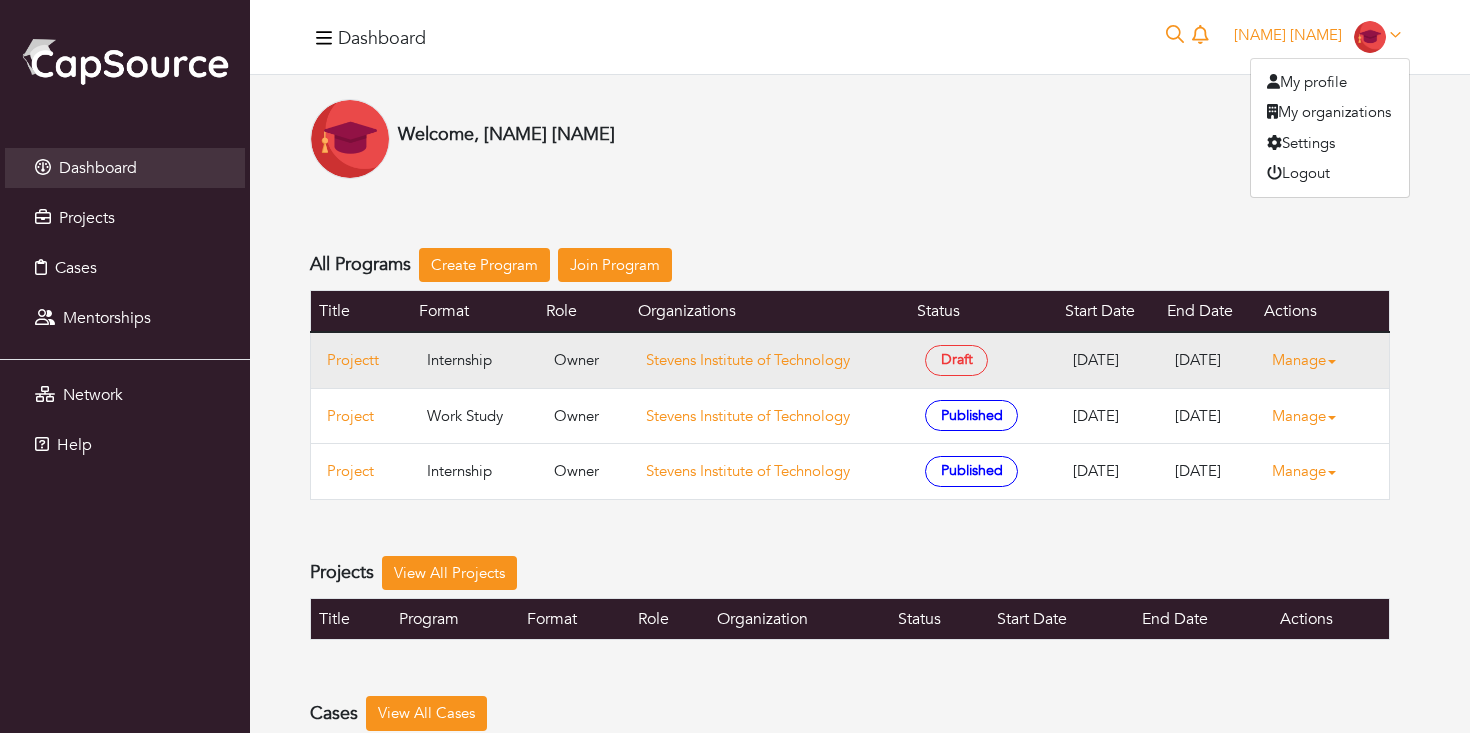 click on "Manage" at bounding box center (1312, 360) 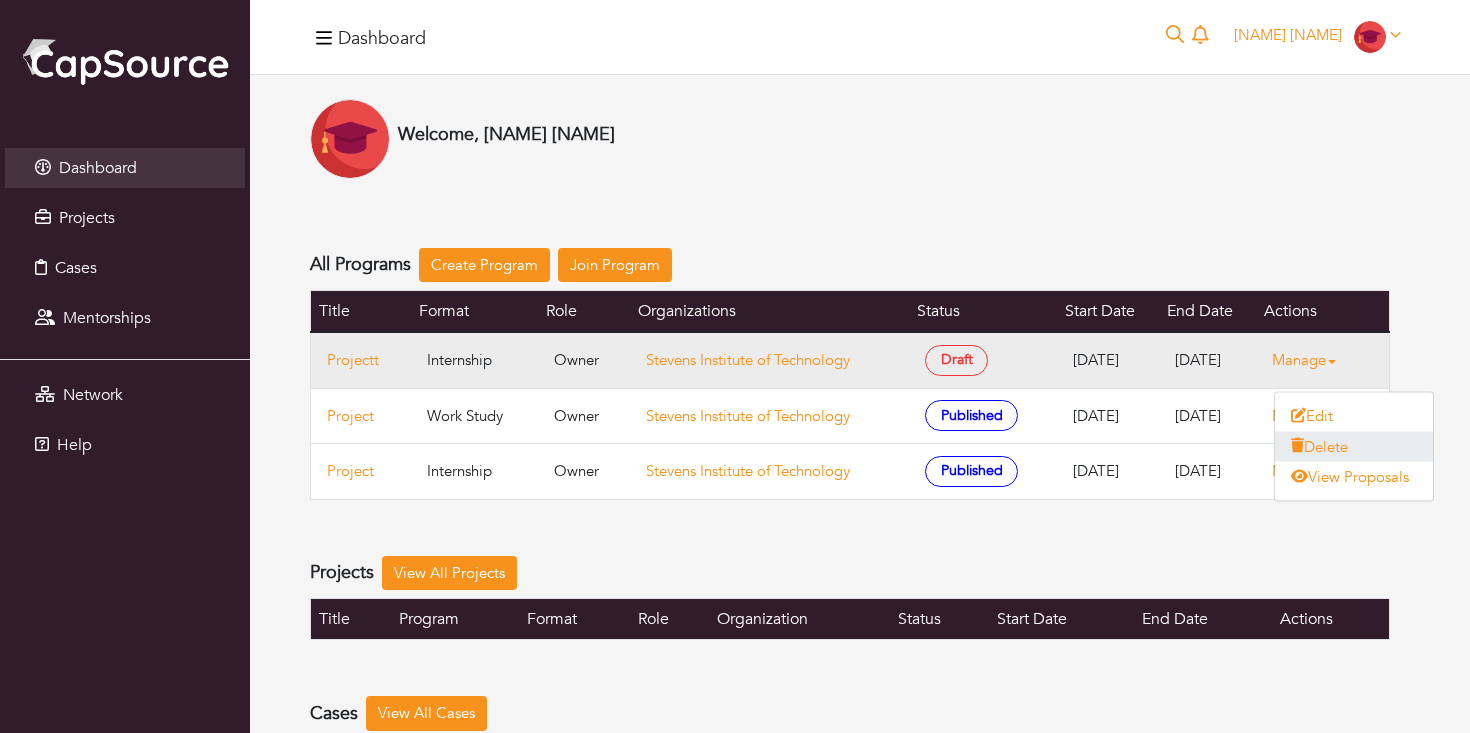 click on "Delete" at bounding box center [1354, 446] 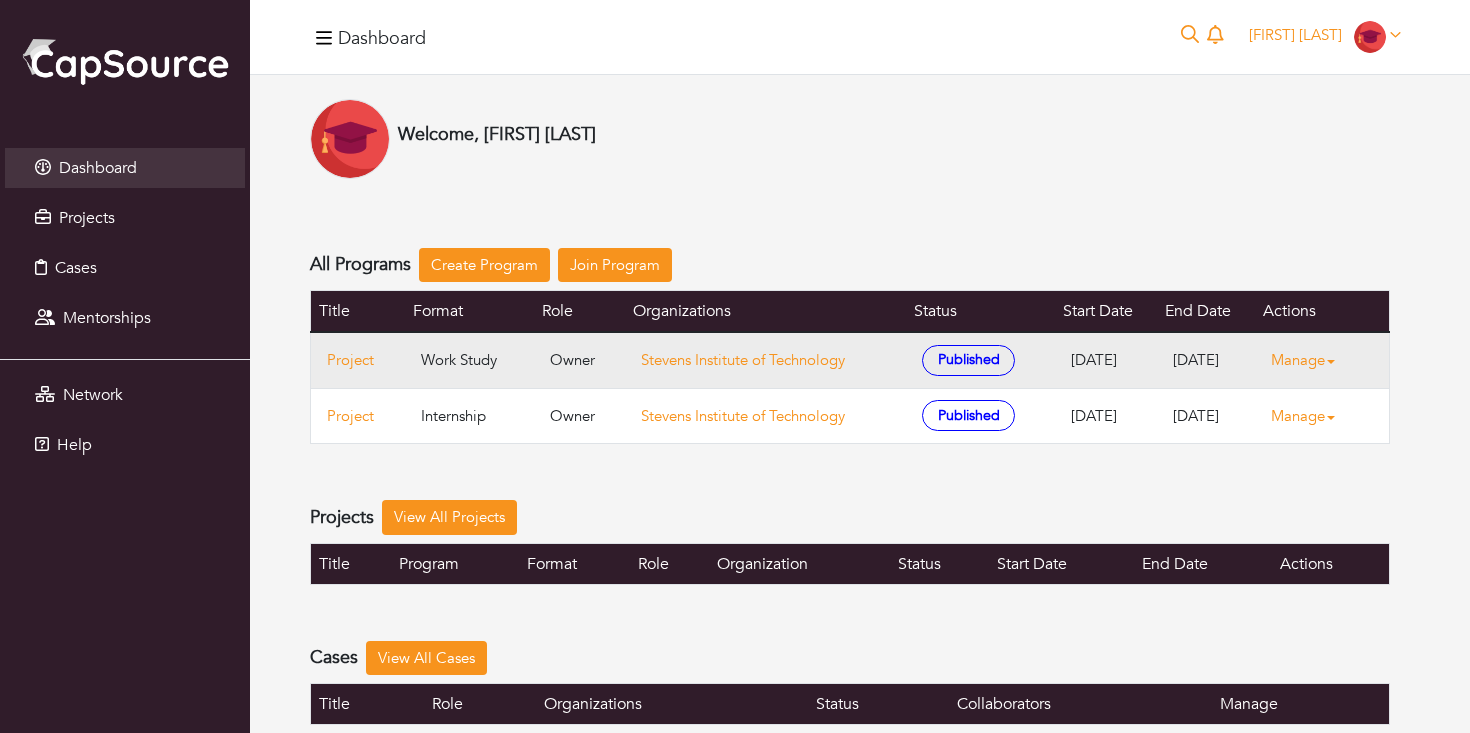scroll, scrollTop: 0, scrollLeft: 0, axis: both 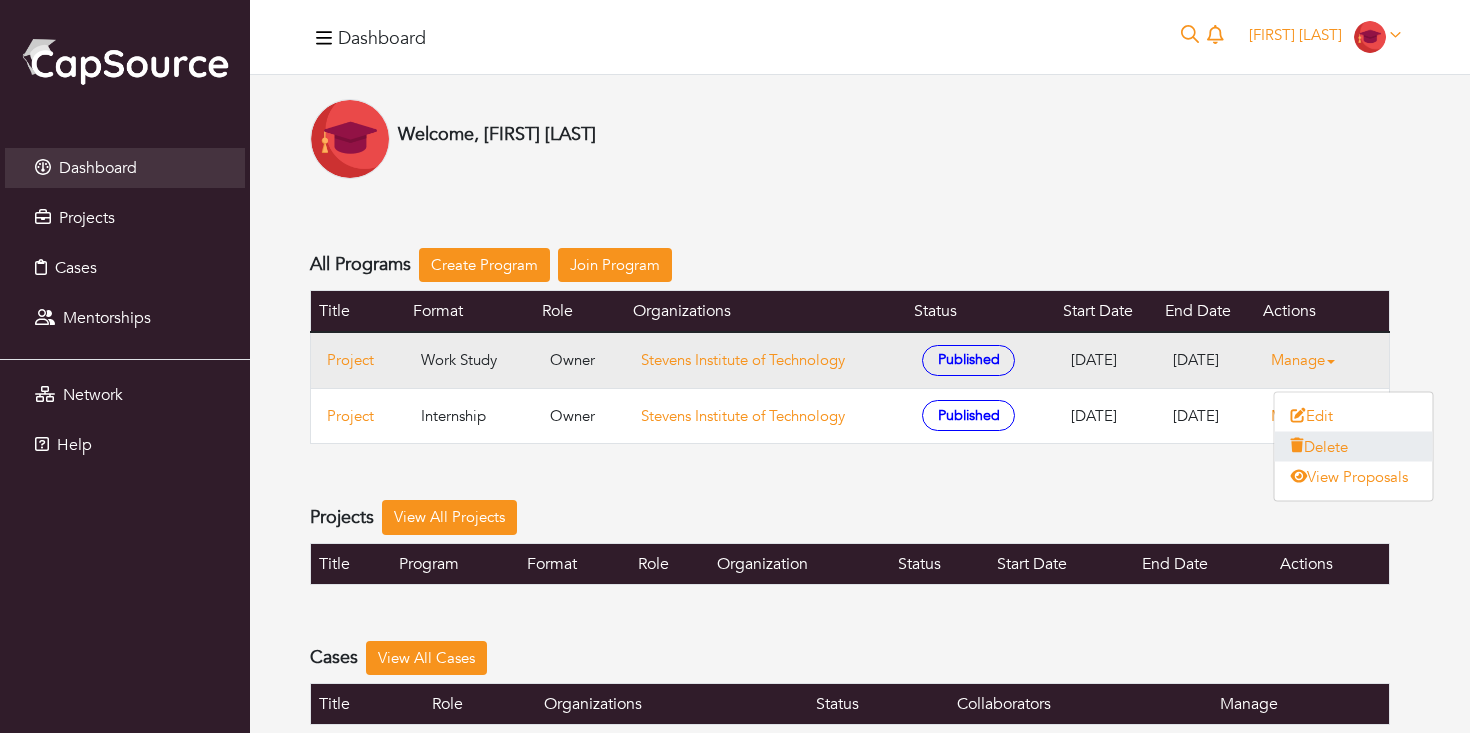 click on "Delete" at bounding box center [1354, 446] 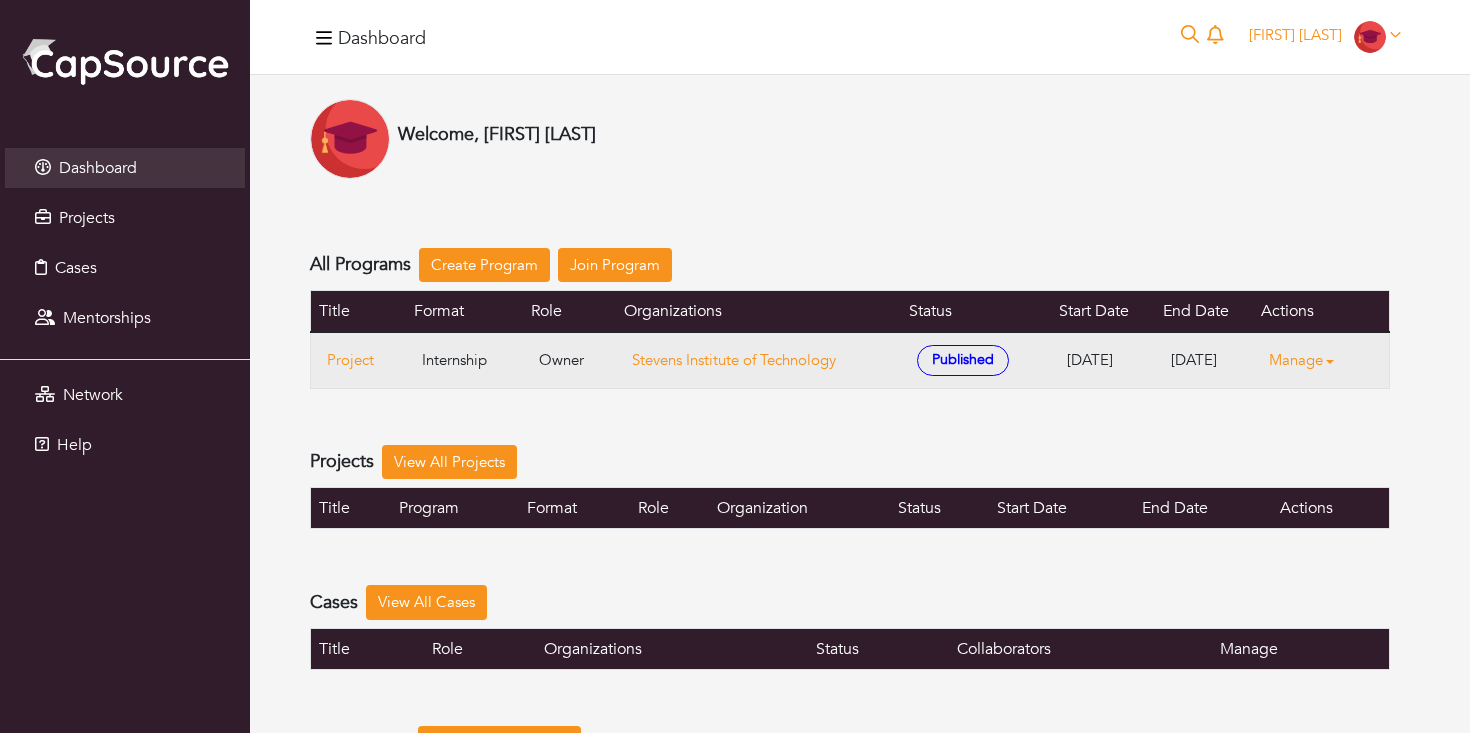 scroll, scrollTop: 0, scrollLeft: 0, axis: both 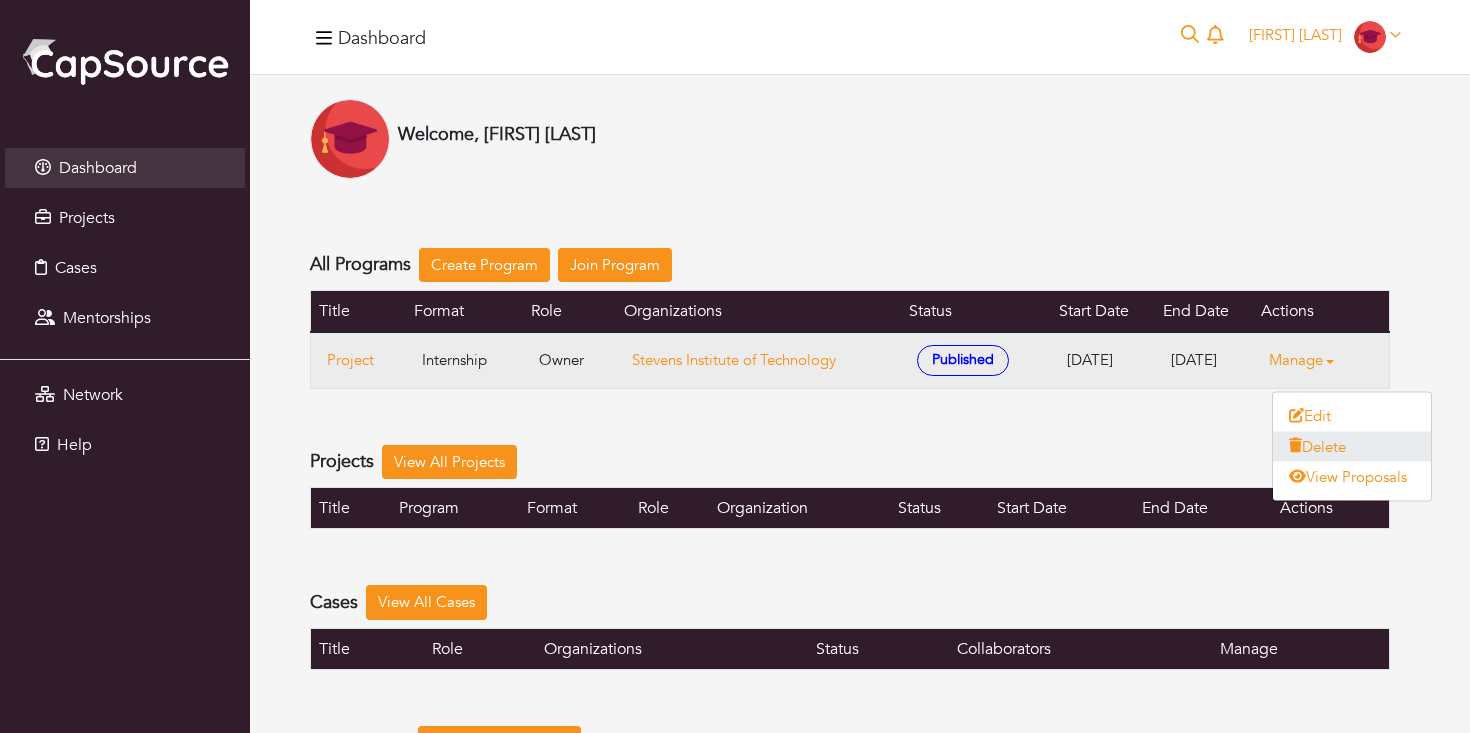 click on "Delete" at bounding box center (1352, 446) 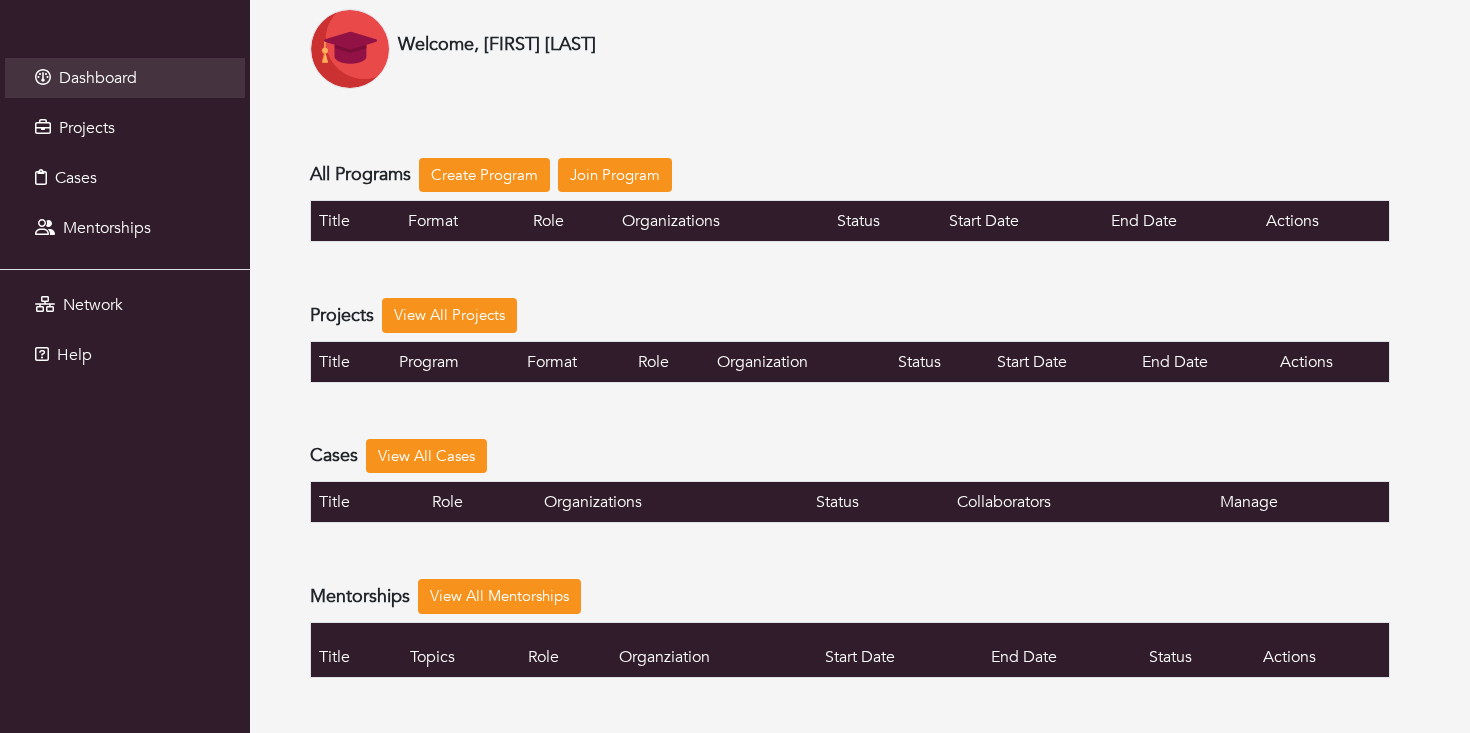 scroll, scrollTop: 0, scrollLeft: 0, axis: both 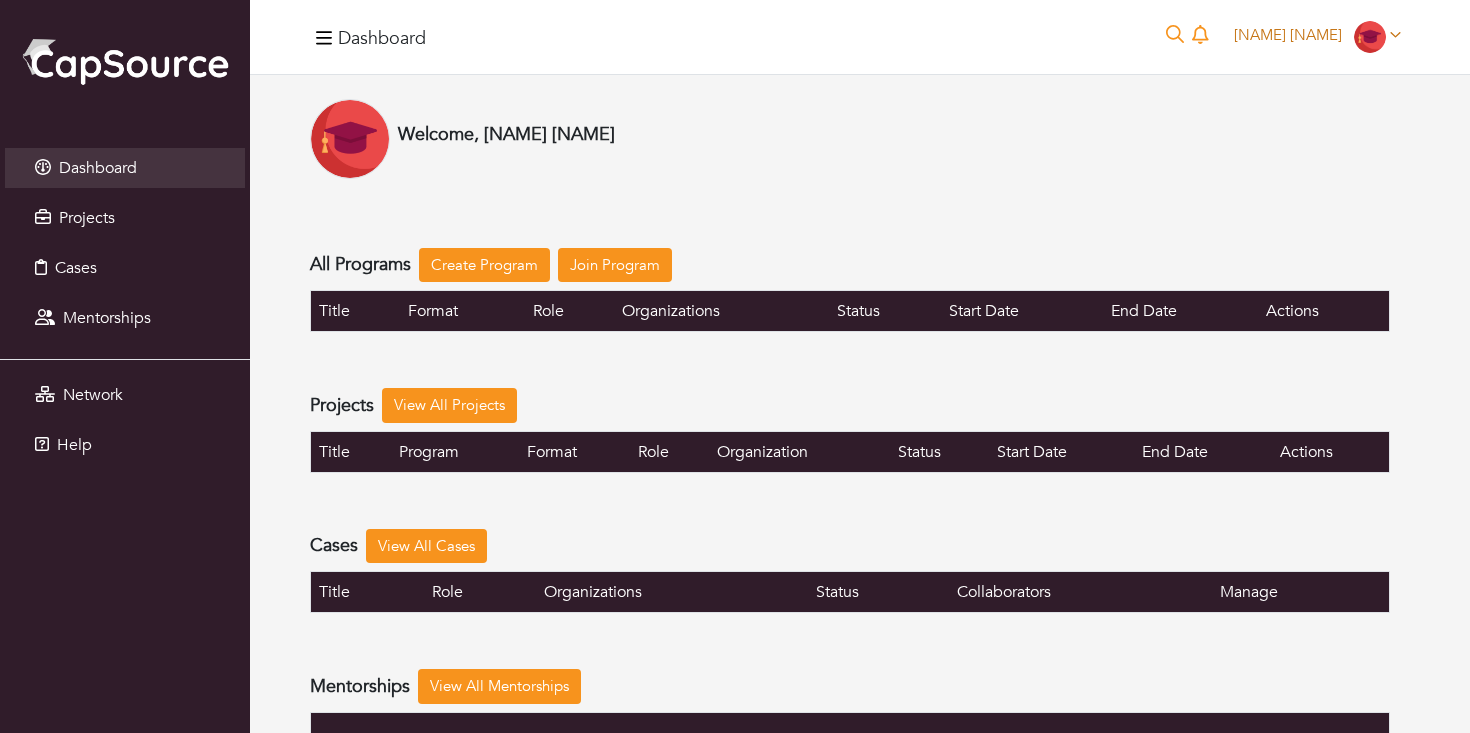 click on "Jordan Lapidus" at bounding box center (1288, 35) 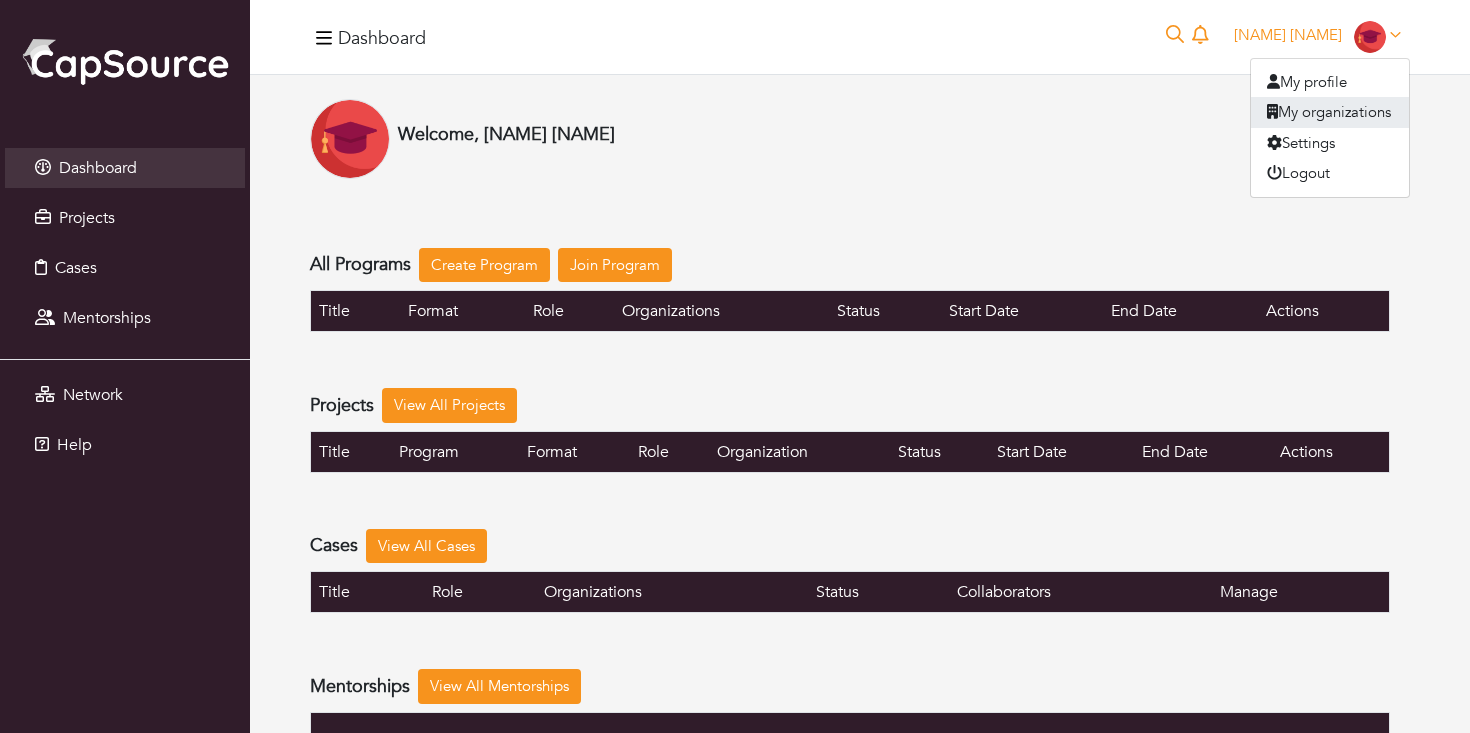 click on "My organizations" at bounding box center [1330, 112] 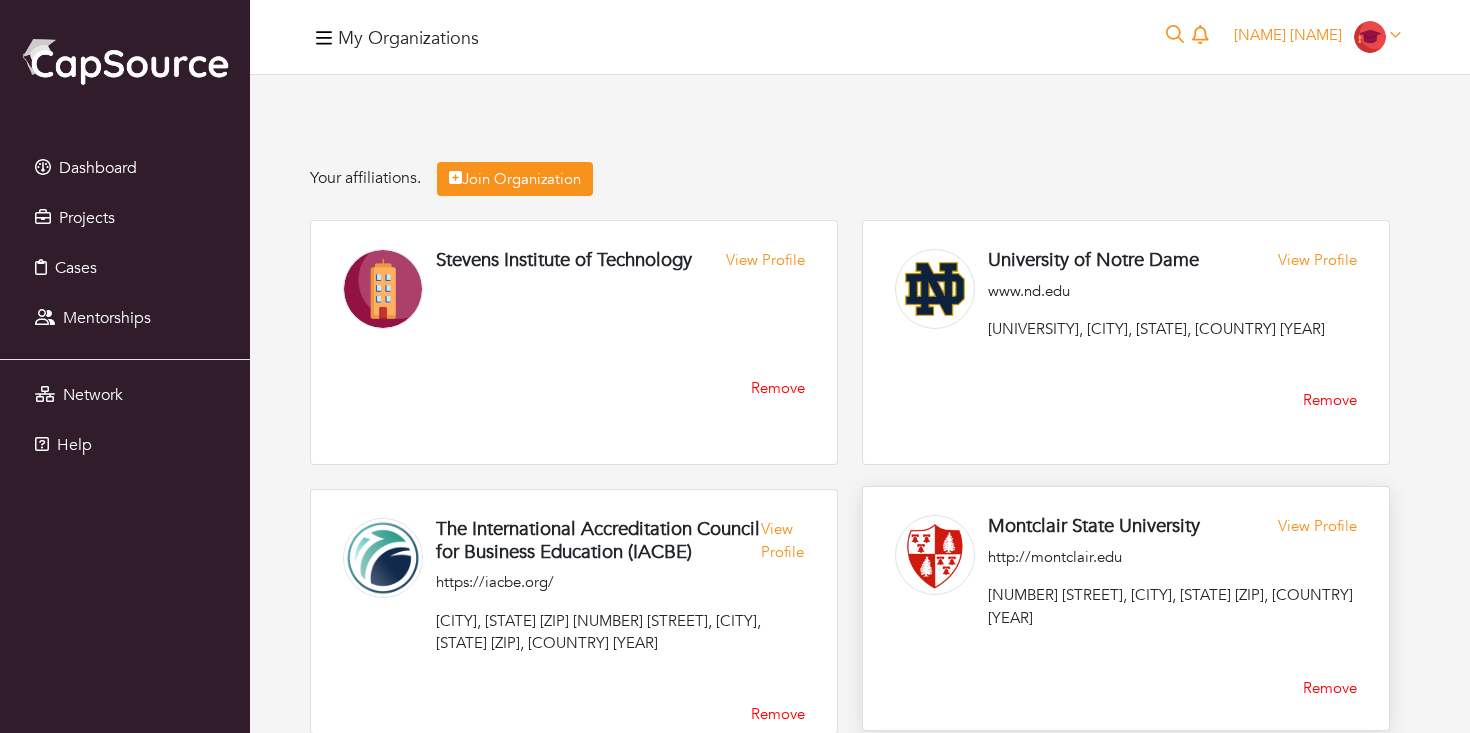 scroll, scrollTop: 25, scrollLeft: 0, axis: vertical 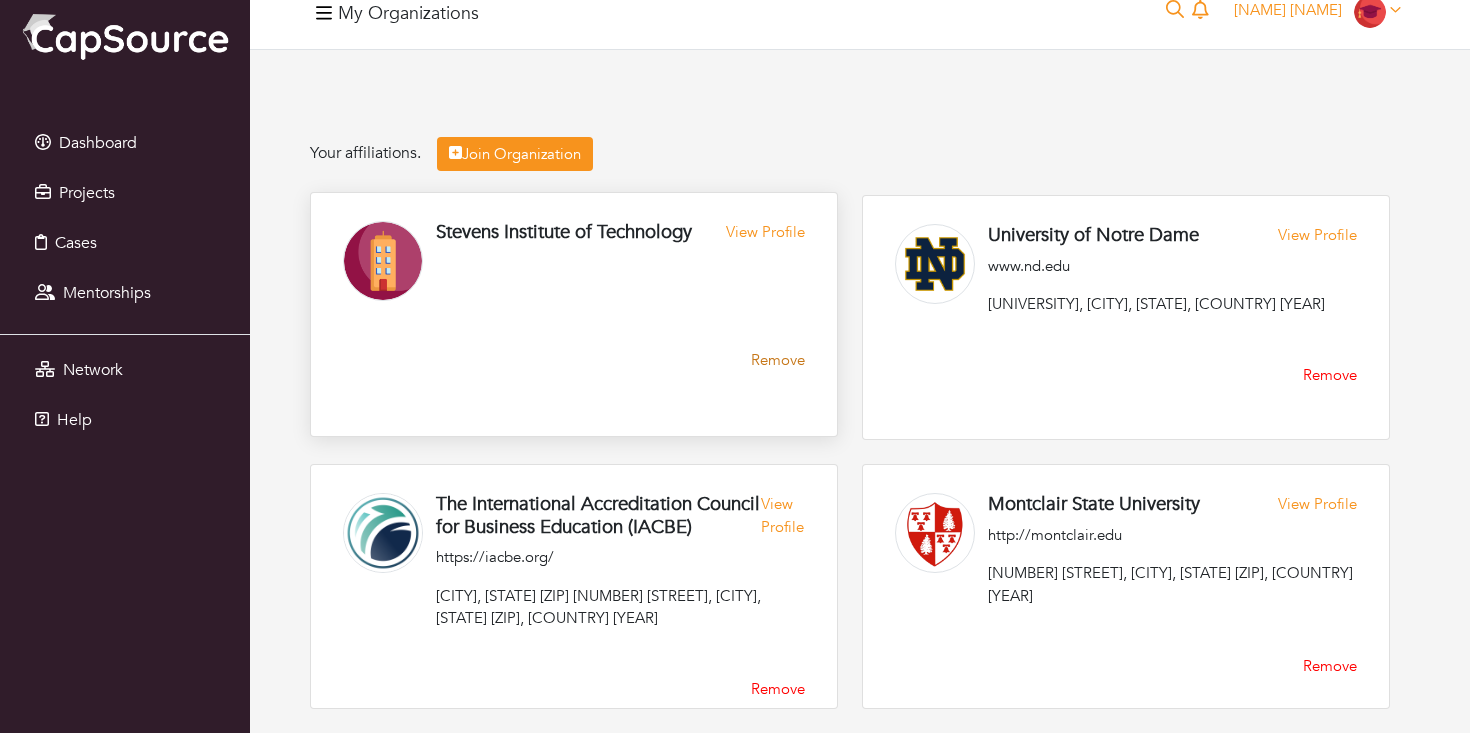 click on "Remove" at bounding box center (778, 360) 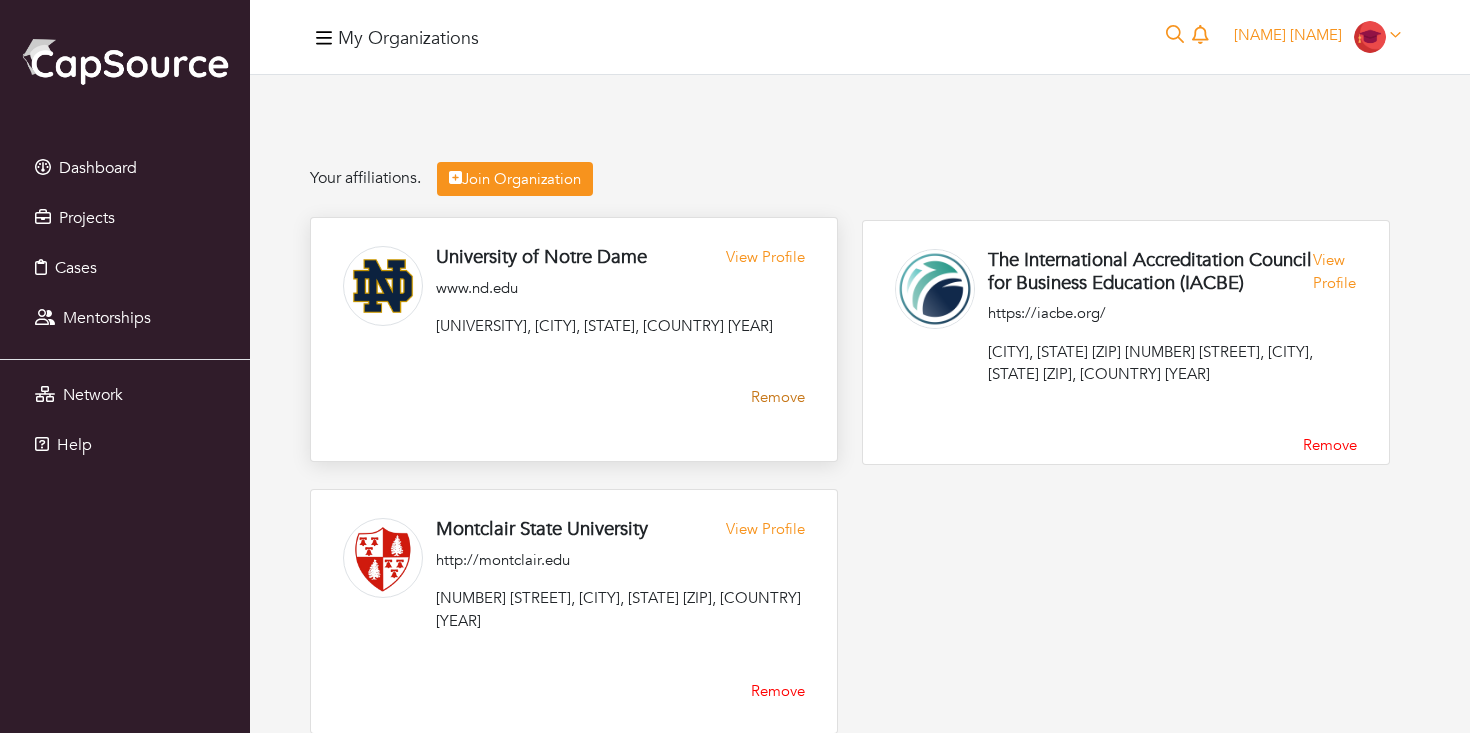 click on "Remove" at bounding box center (778, 397) 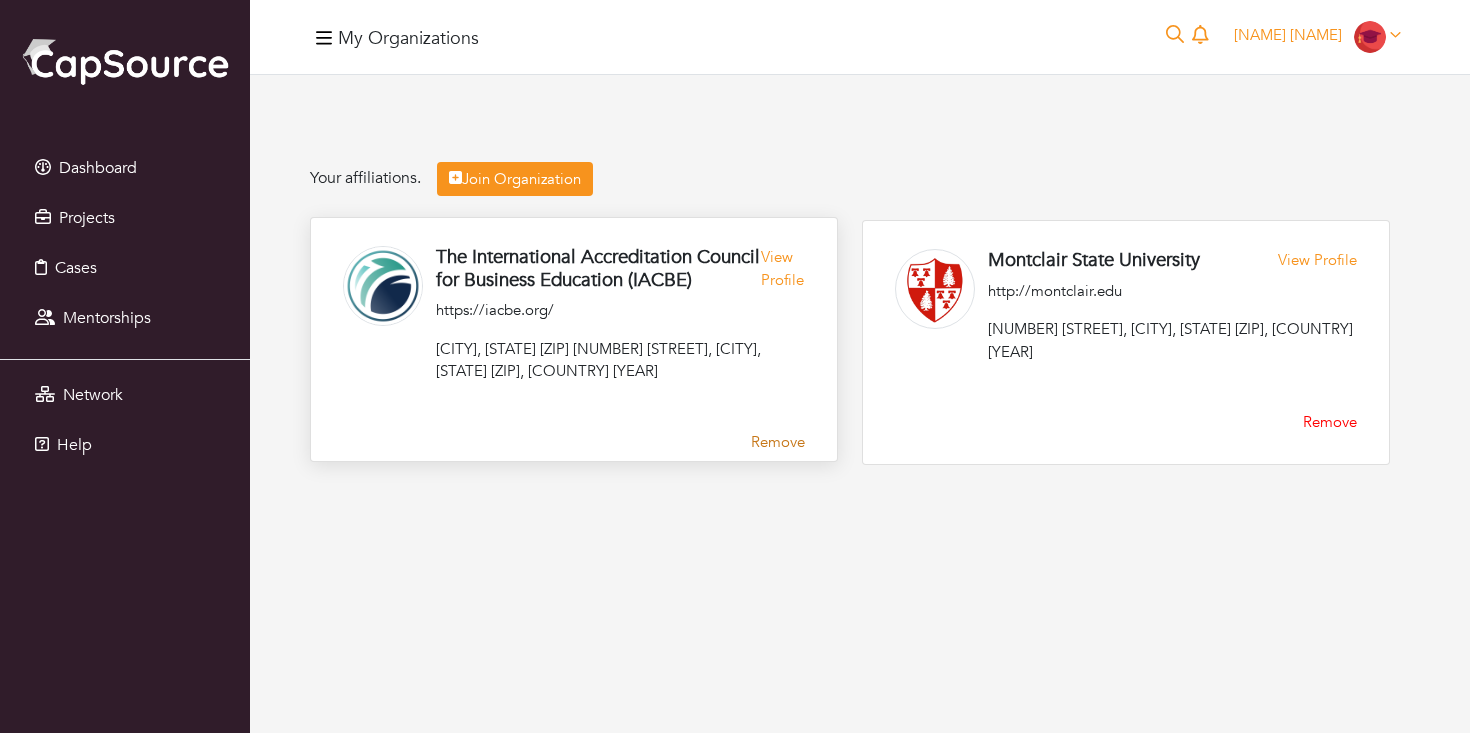 click on "Remove" at bounding box center [778, 442] 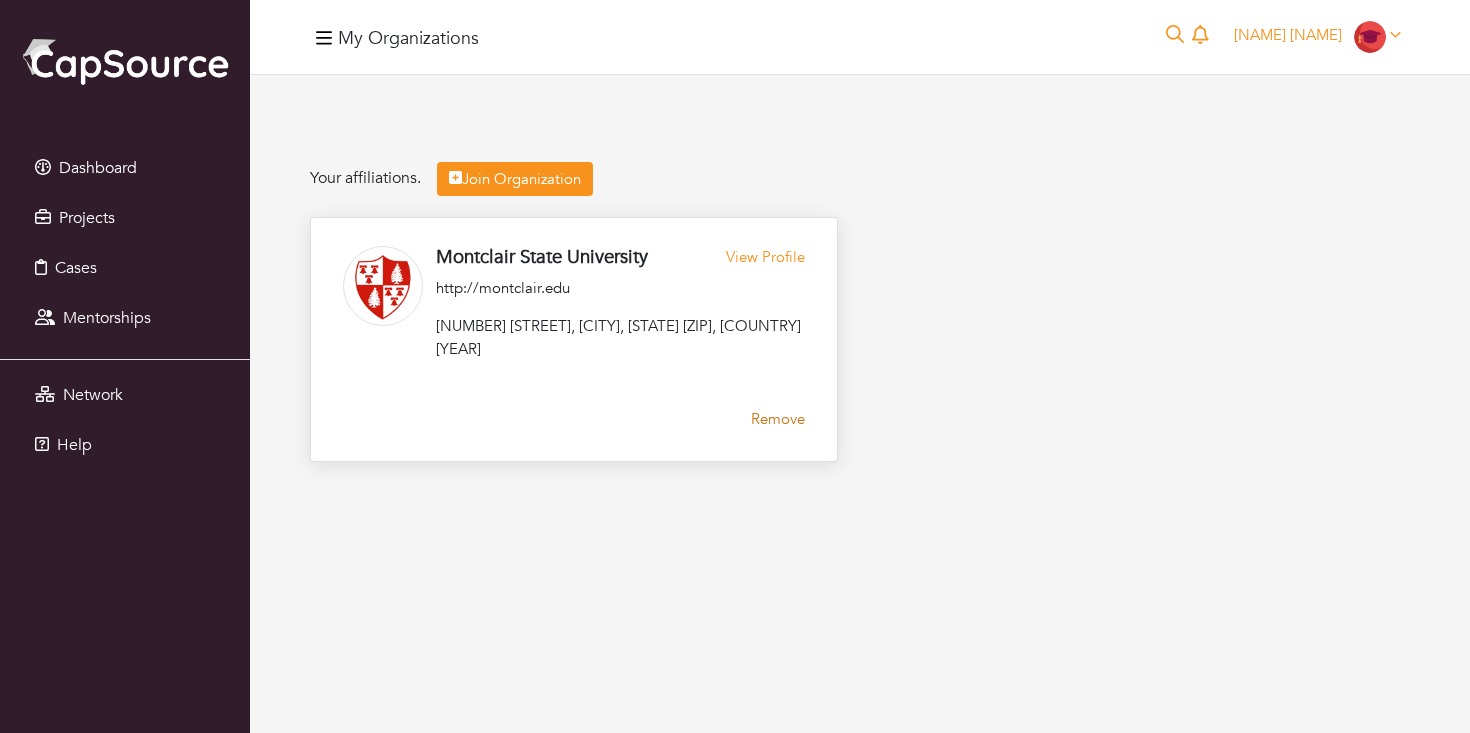 click on "Remove" at bounding box center [778, 419] 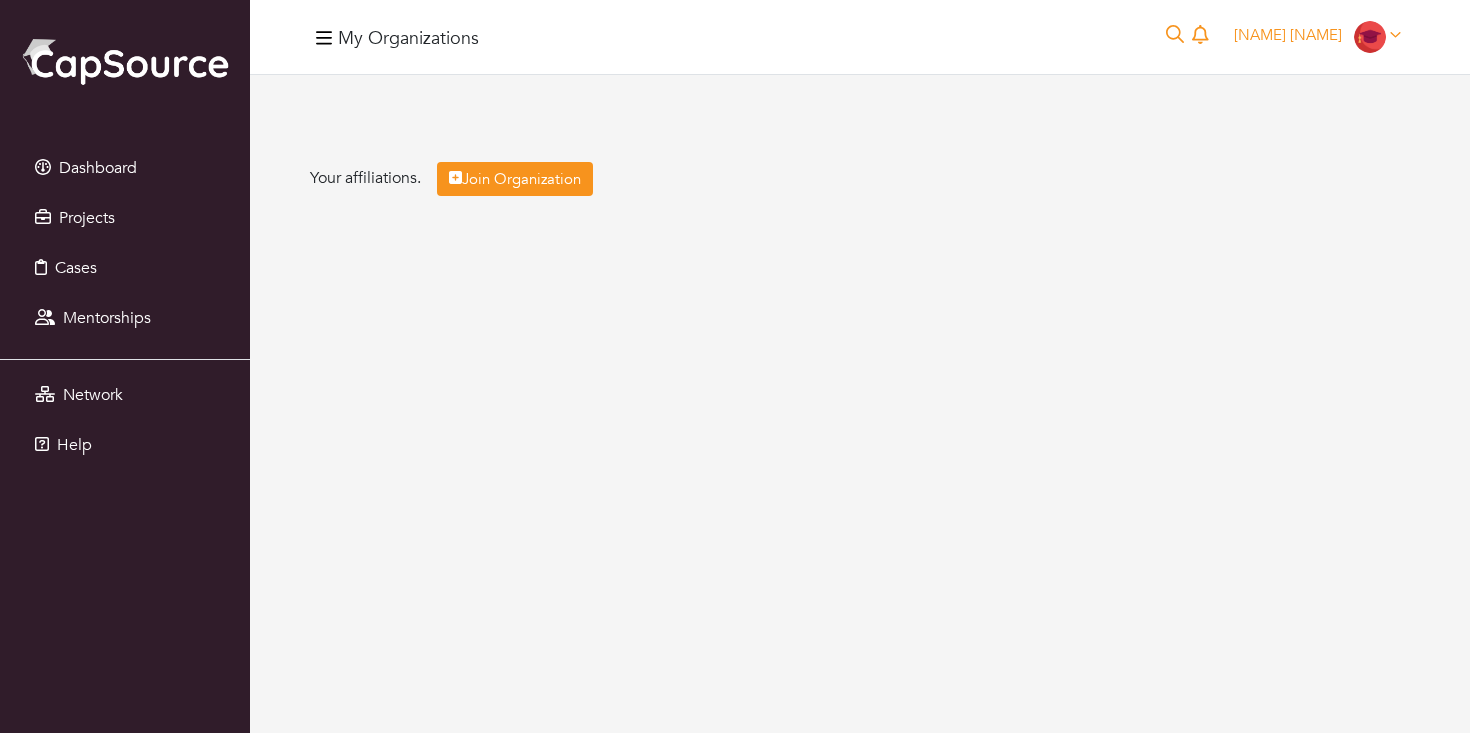 click on "Jordan Lapidus
Jordan Lapidus
My profile
My organizations
Settings
Logout" at bounding box center [1317, 37] 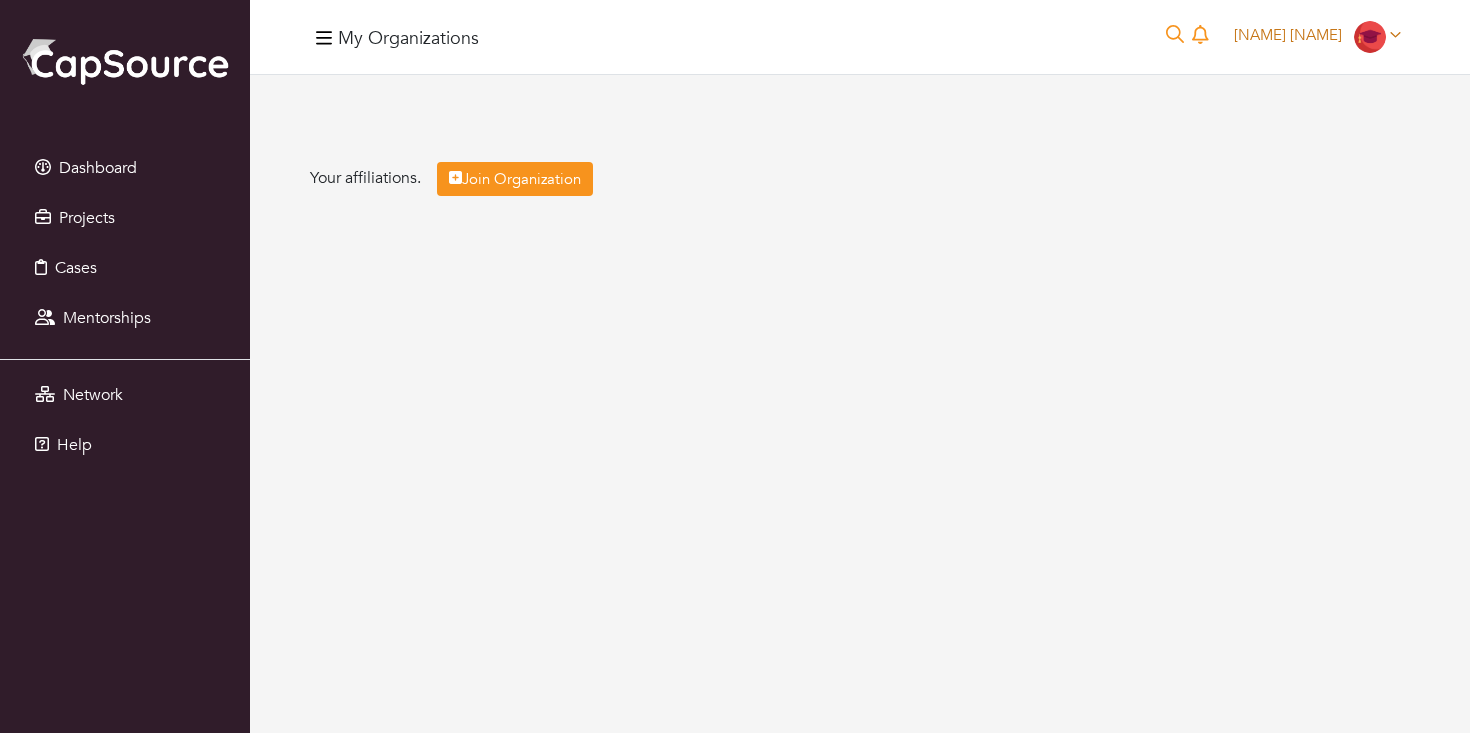 click on "Jordan Lapidus" at bounding box center (1288, 35) 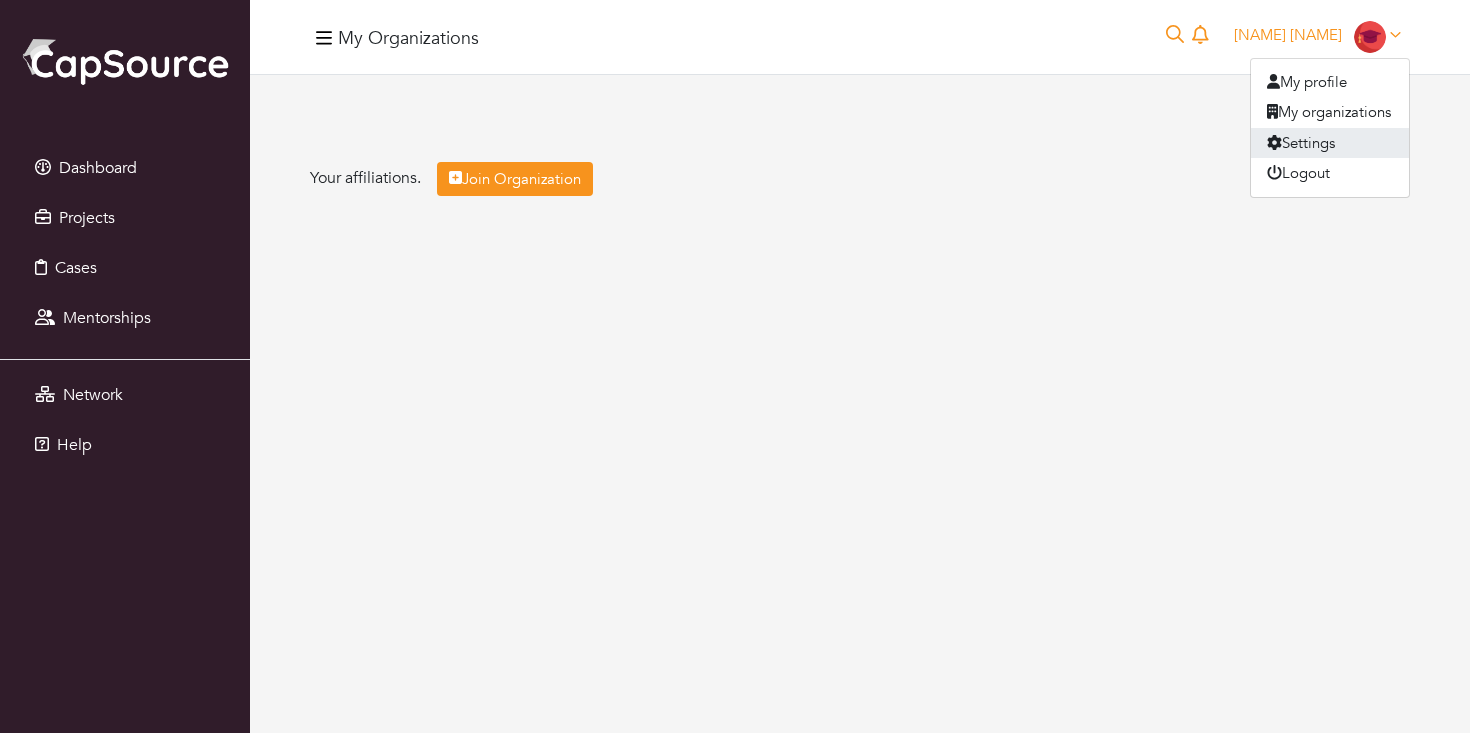 click on "Settings" at bounding box center (1330, 143) 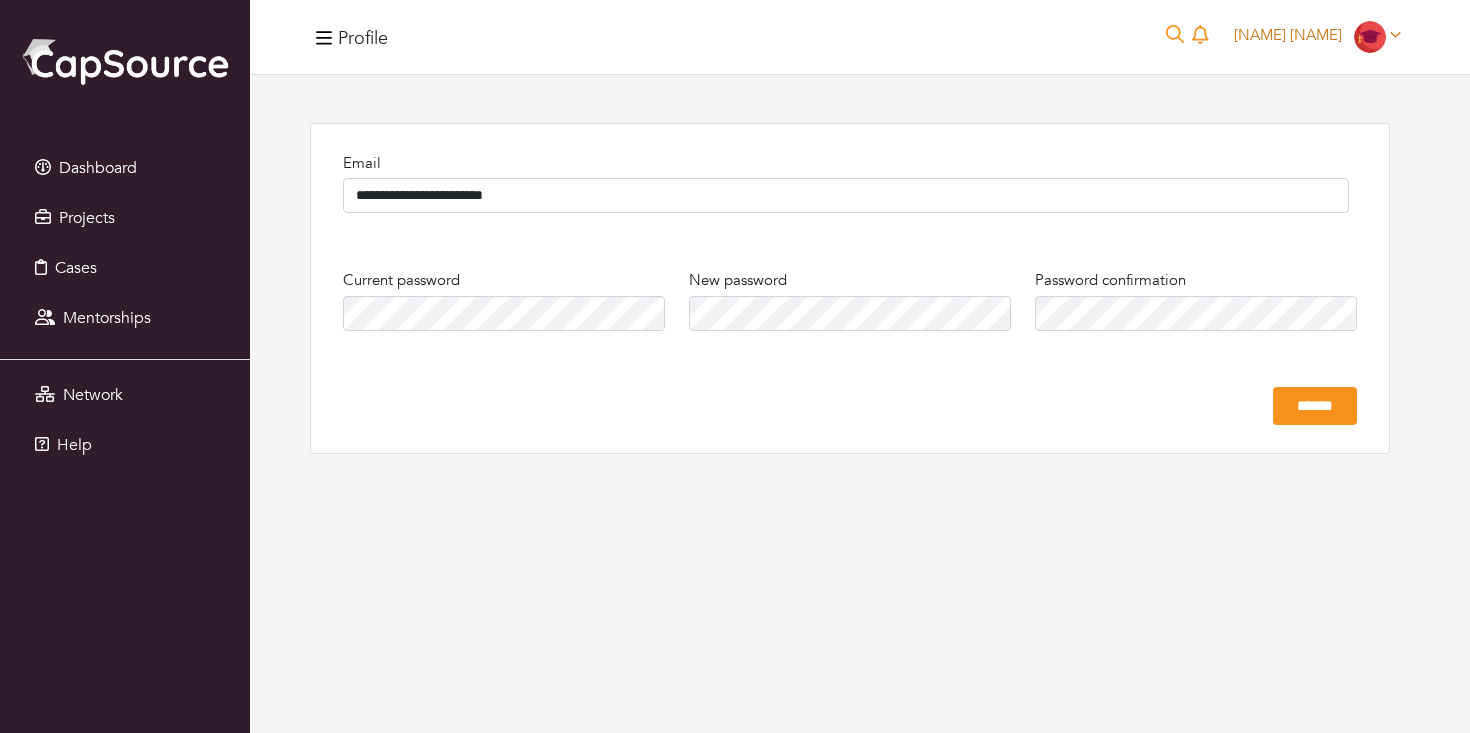 click on "Jordan Lapidus" at bounding box center [1288, 35] 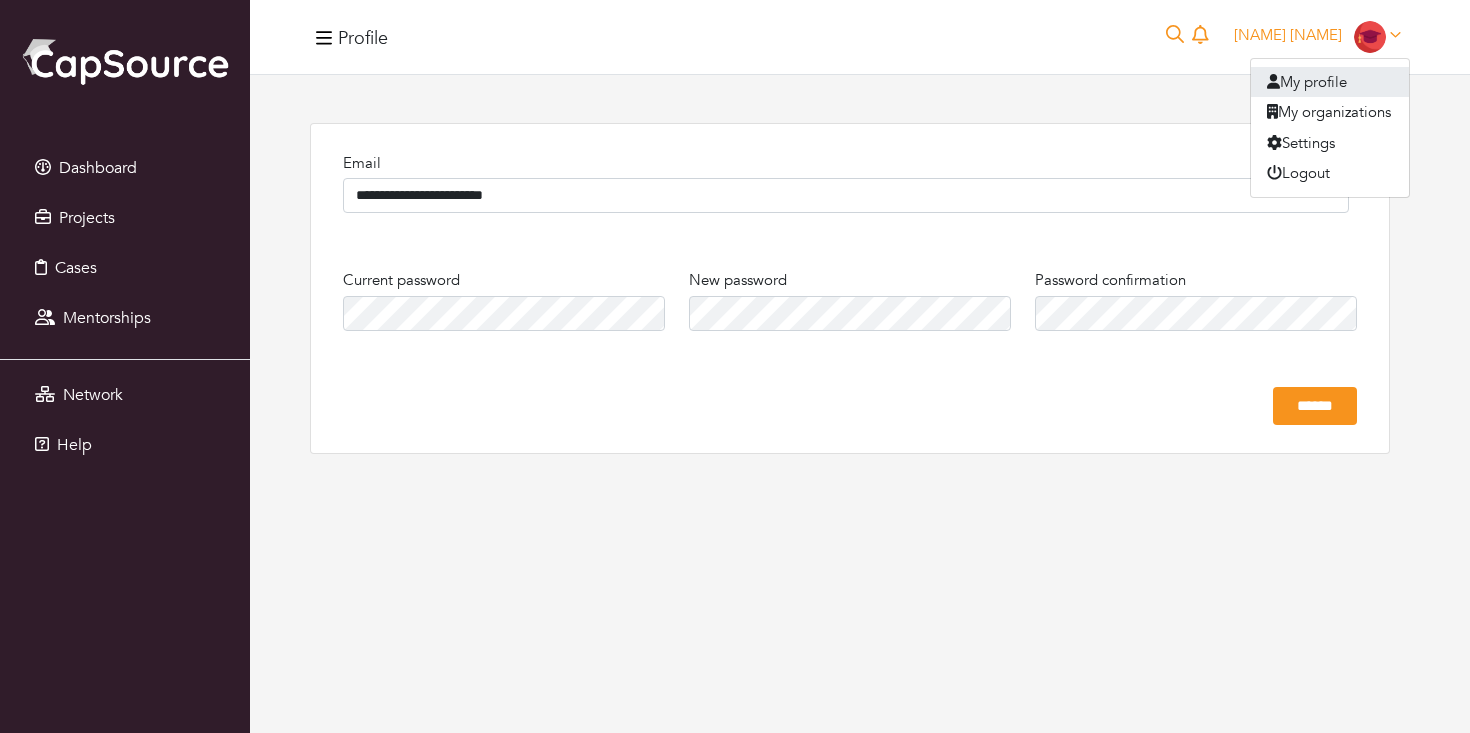 click on "My profile" at bounding box center [1330, 82] 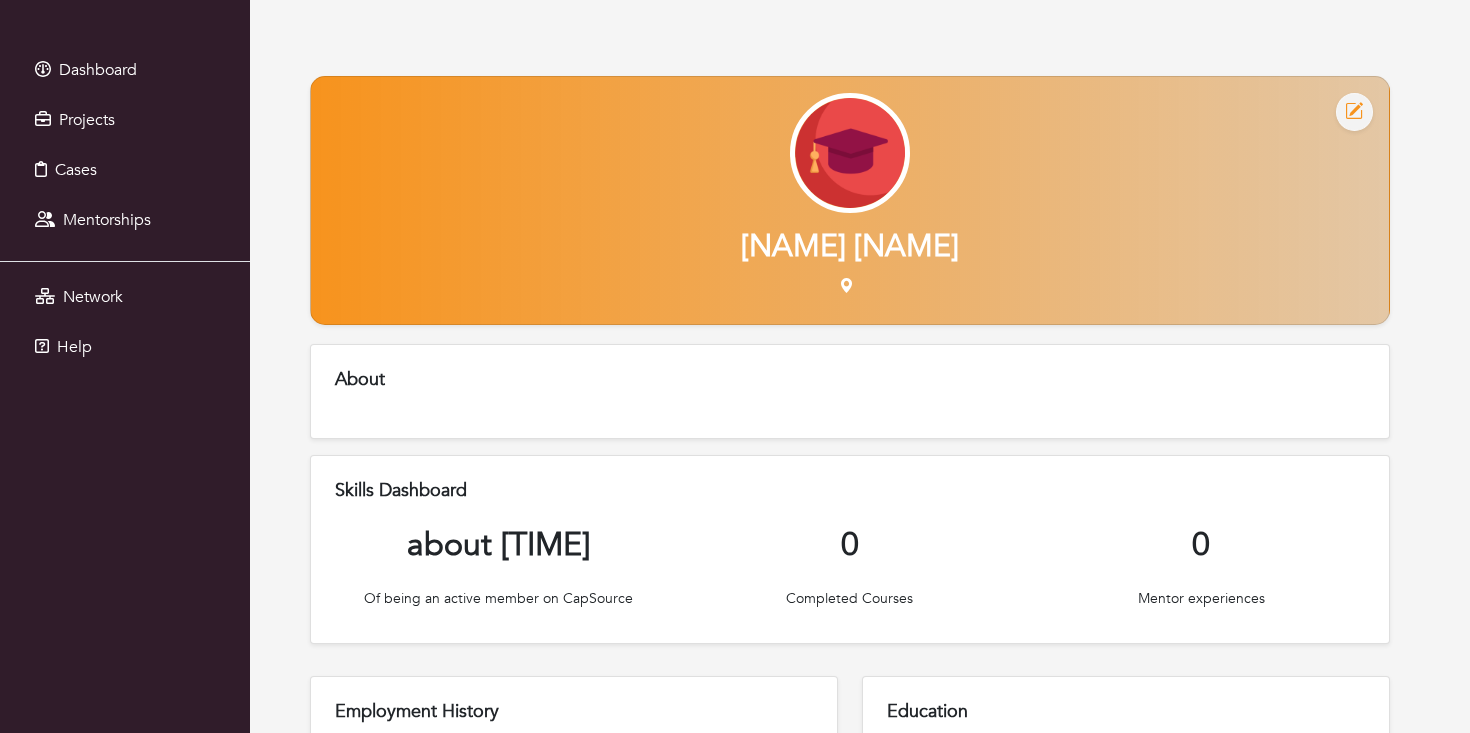scroll, scrollTop: 8, scrollLeft: 0, axis: vertical 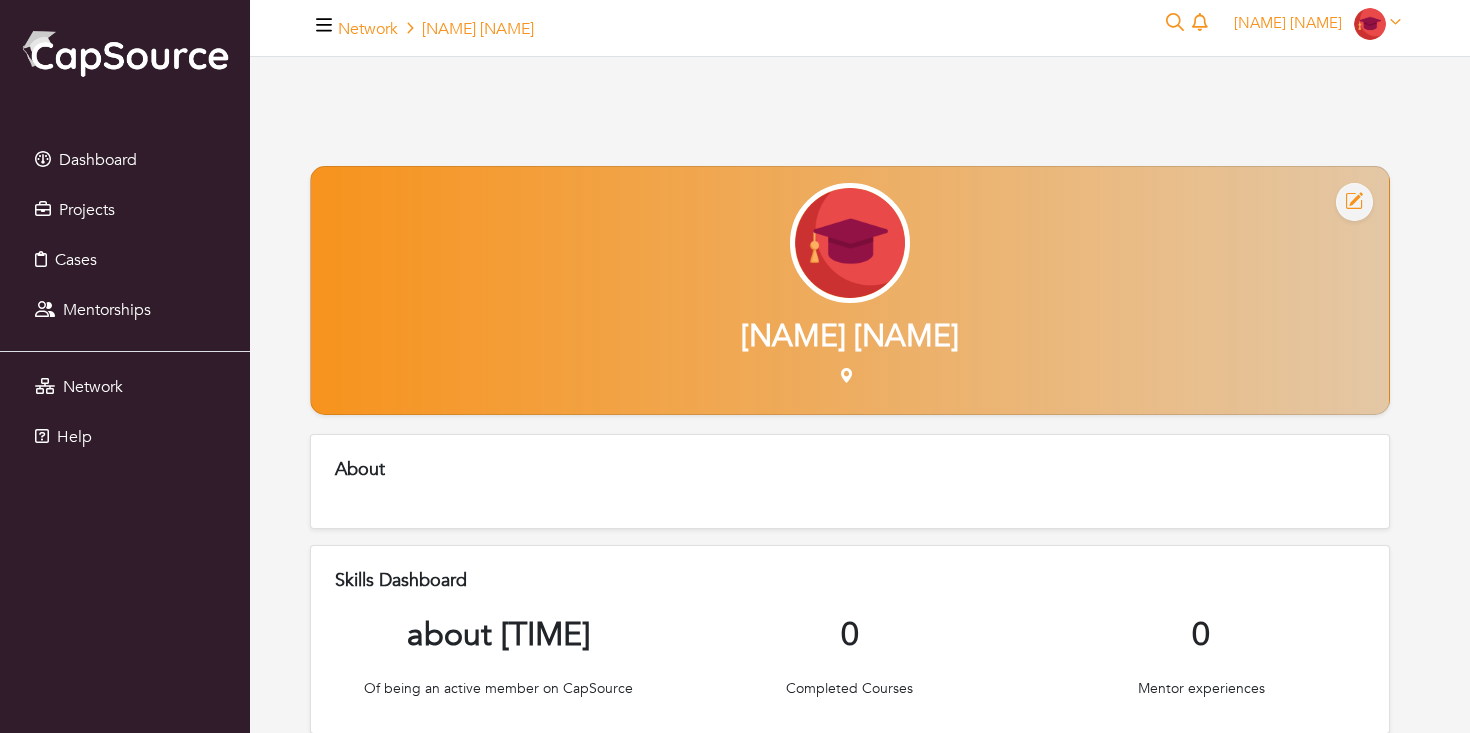 click at bounding box center (1354, 202) 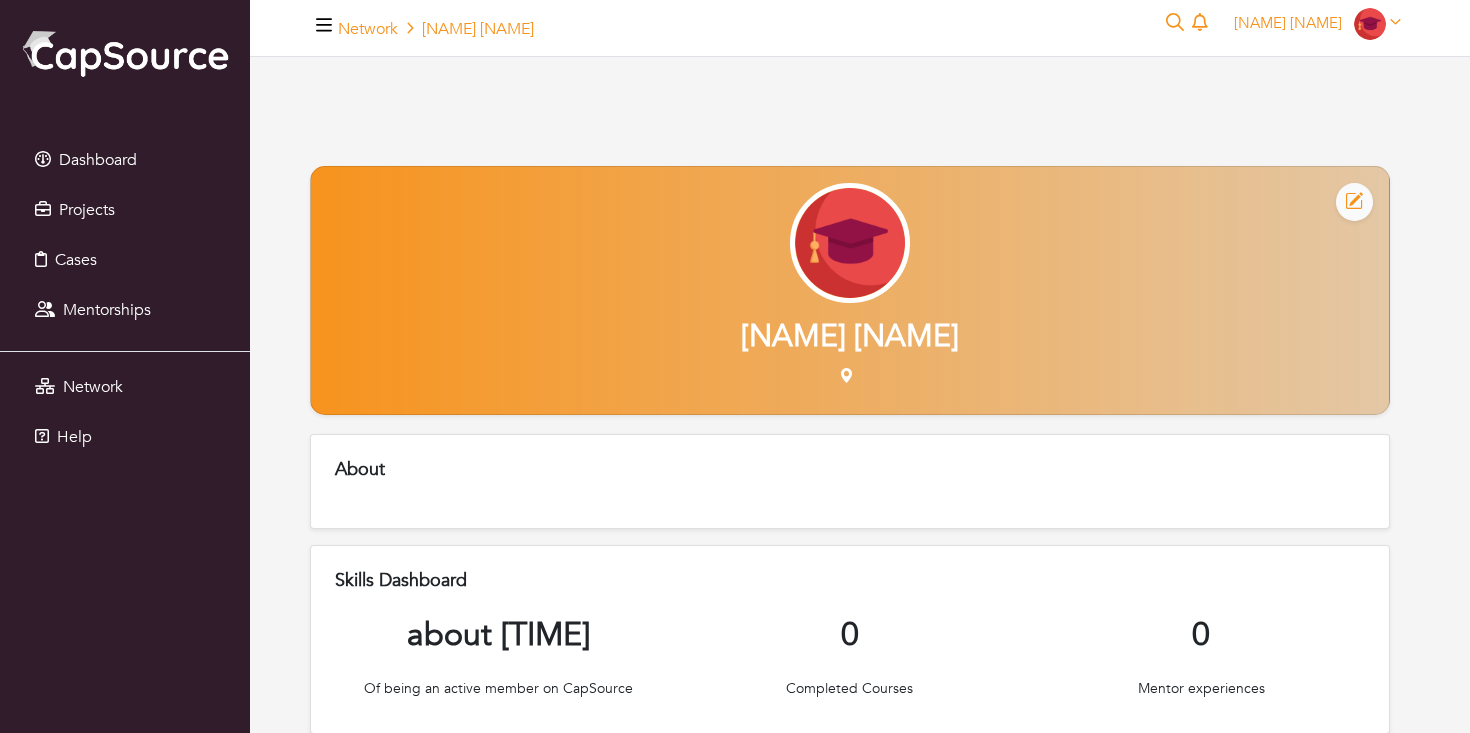 click at bounding box center [1354, 202] 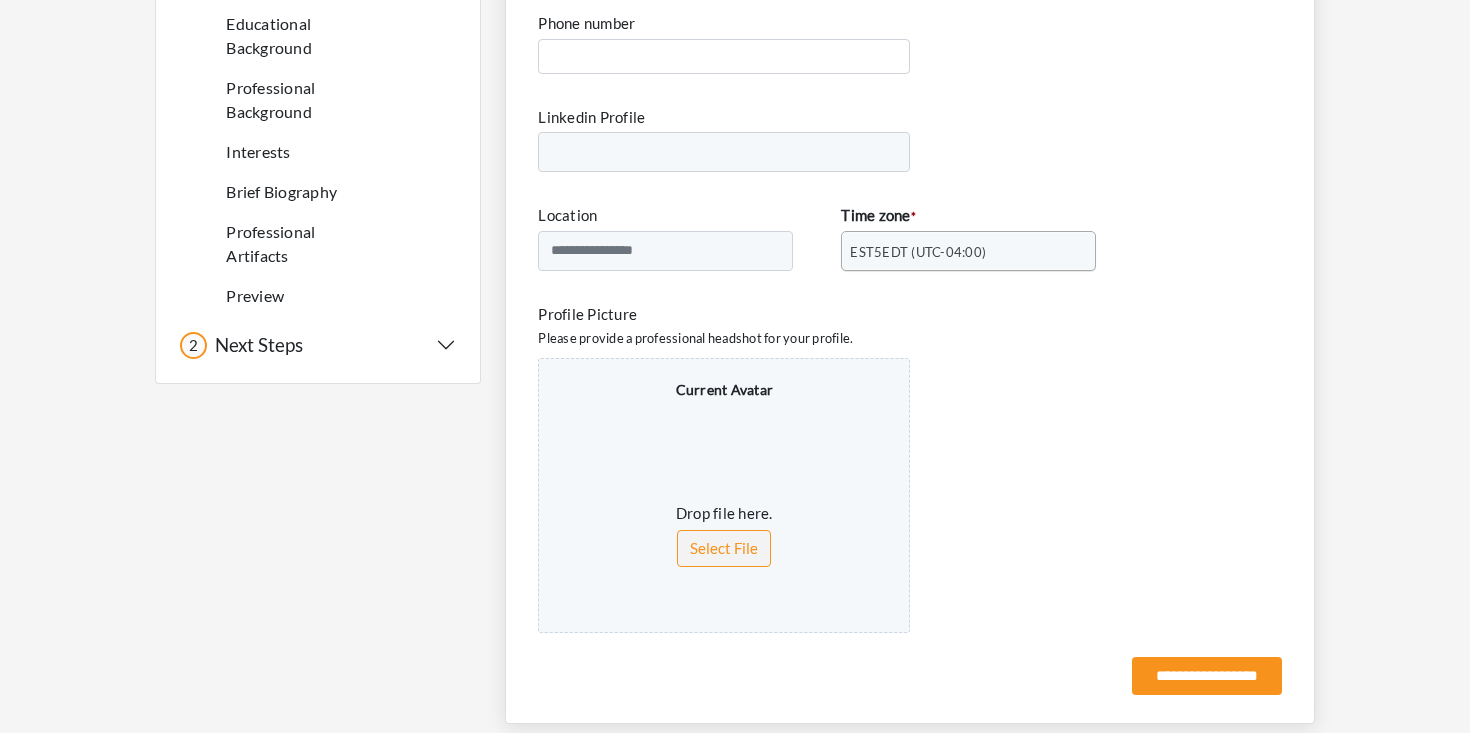 scroll, scrollTop: 348, scrollLeft: 0, axis: vertical 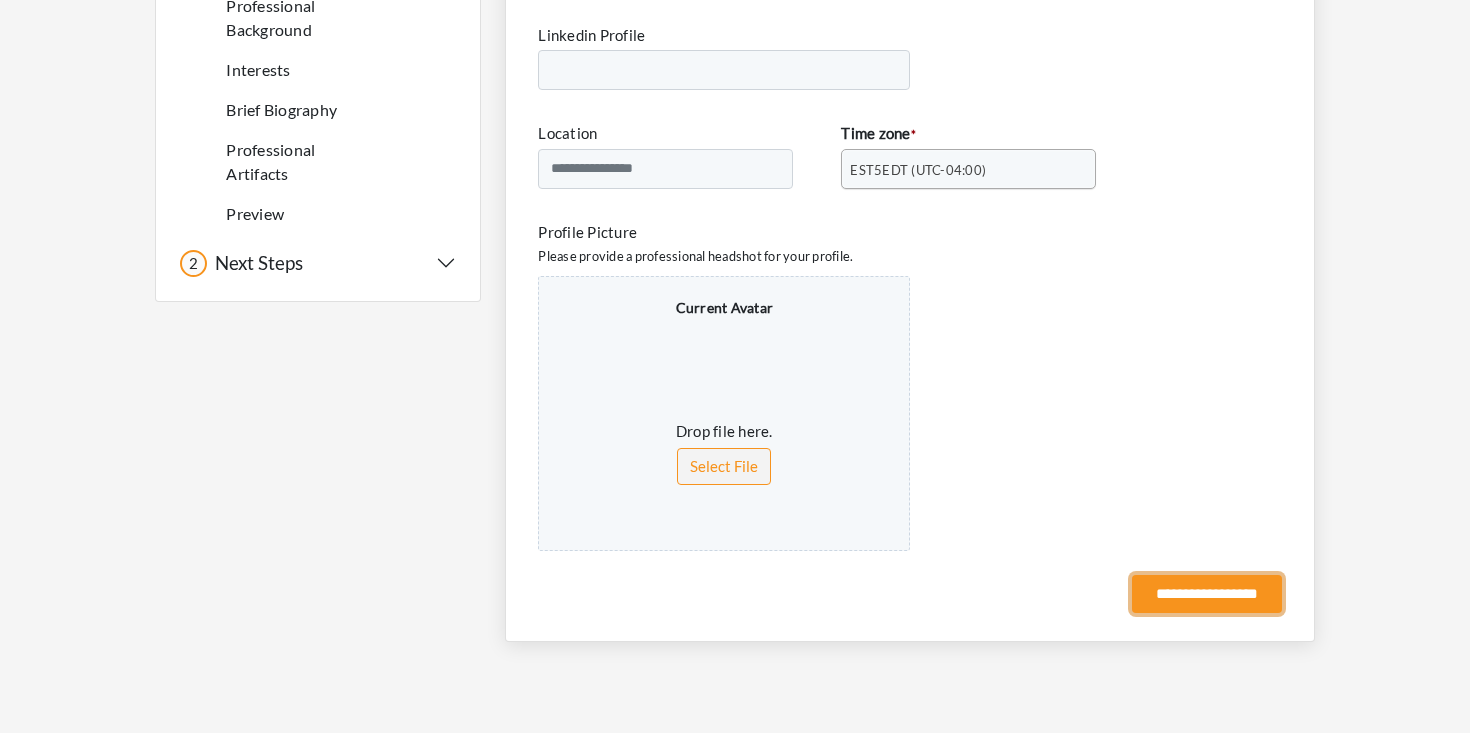 click on "**********" at bounding box center (1207, 594) 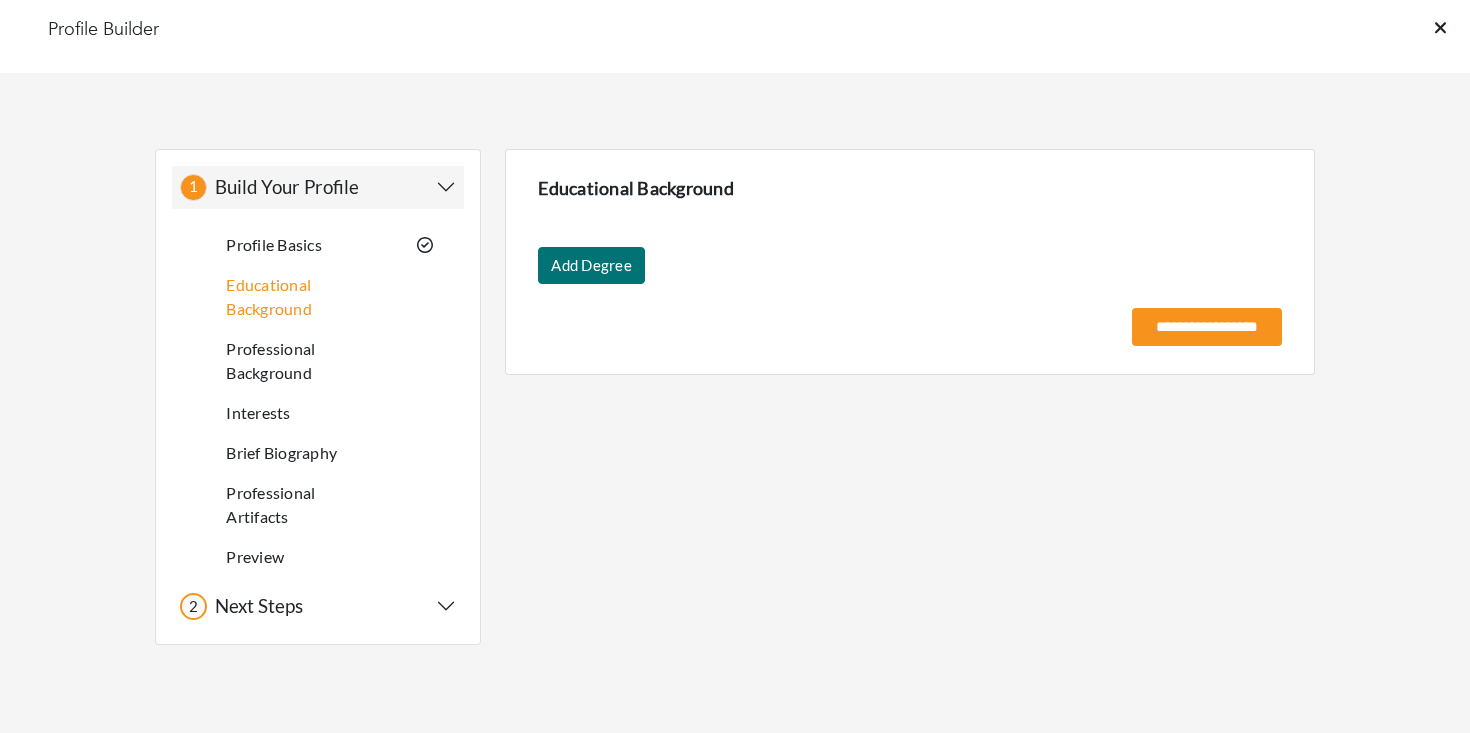 scroll, scrollTop: 0, scrollLeft: 0, axis: both 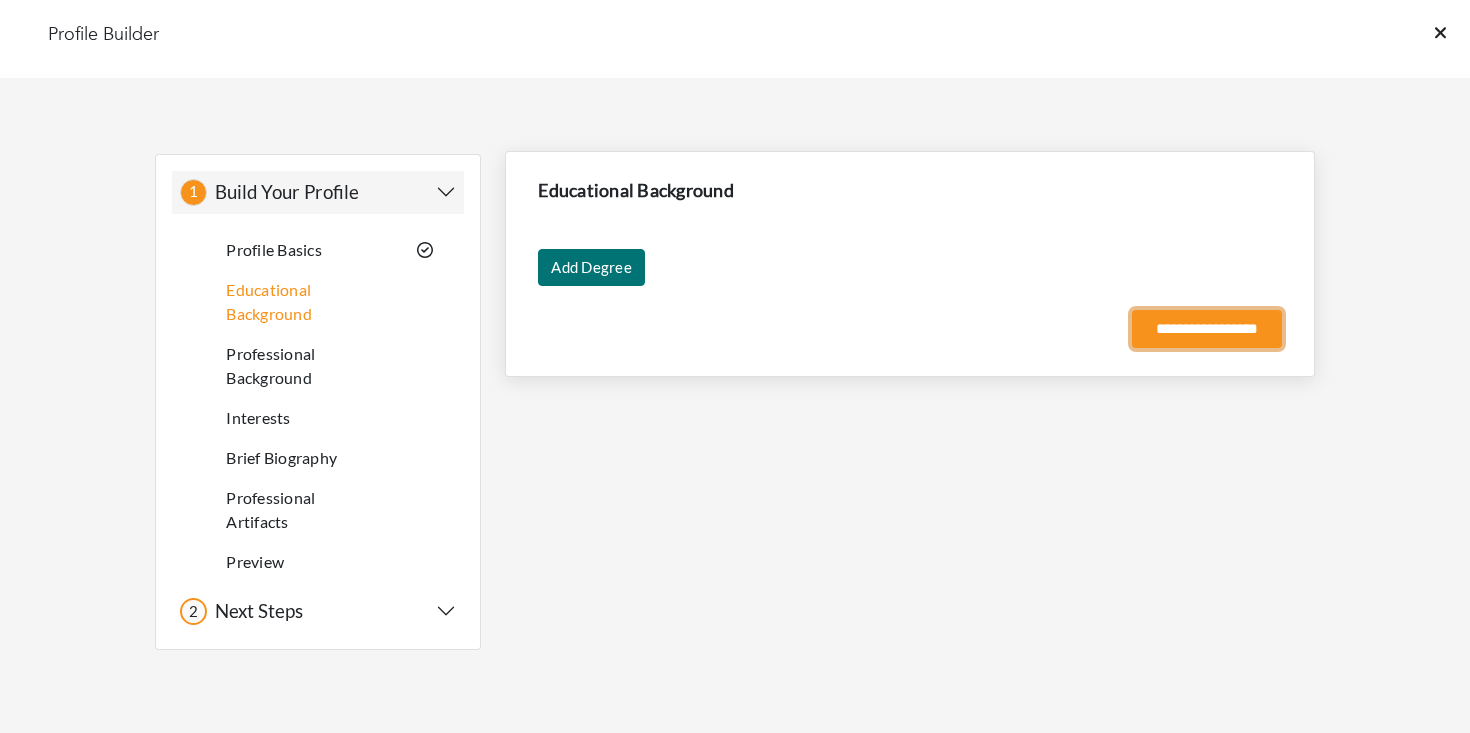 click on "**********" at bounding box center (1207, 329) 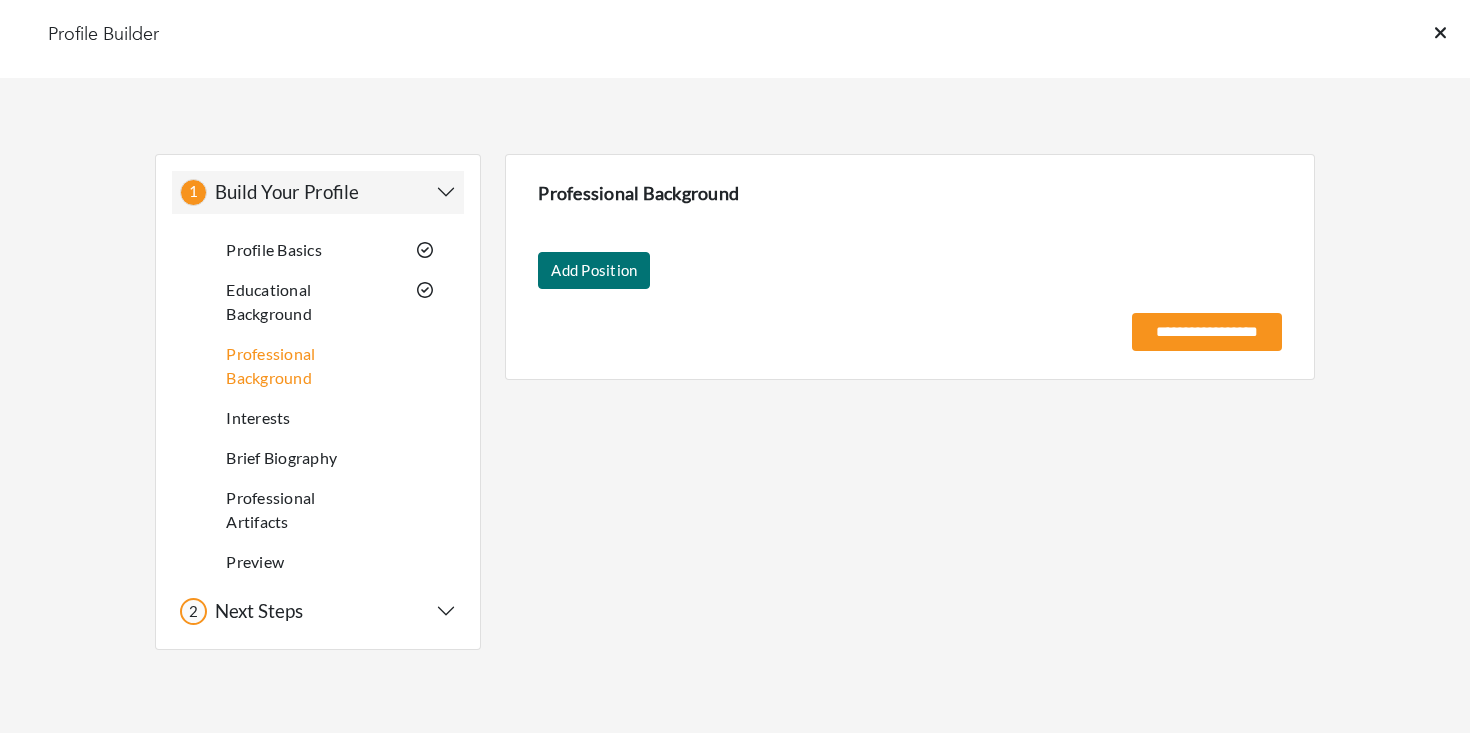 click 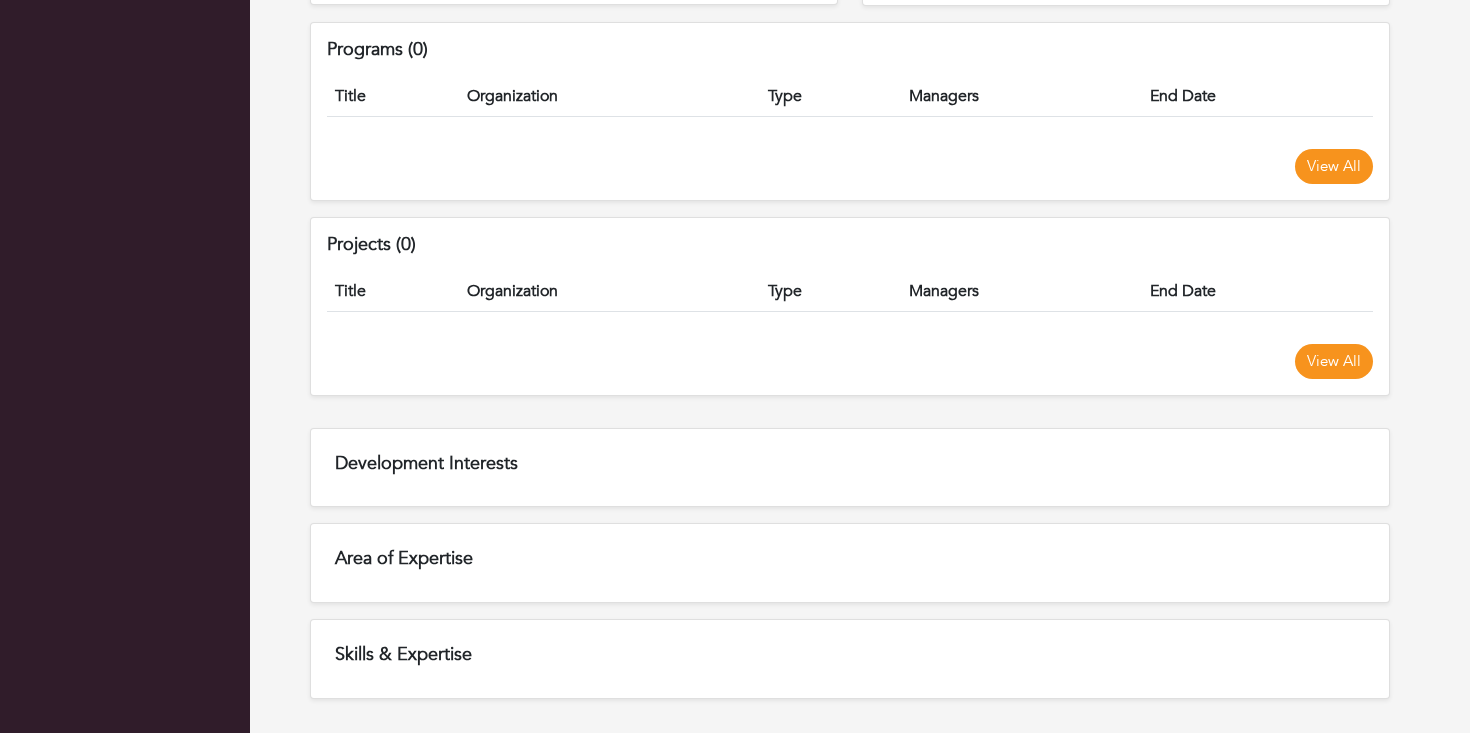 scroll, scrollTop: 0, scrollLeft: 0, axis: both 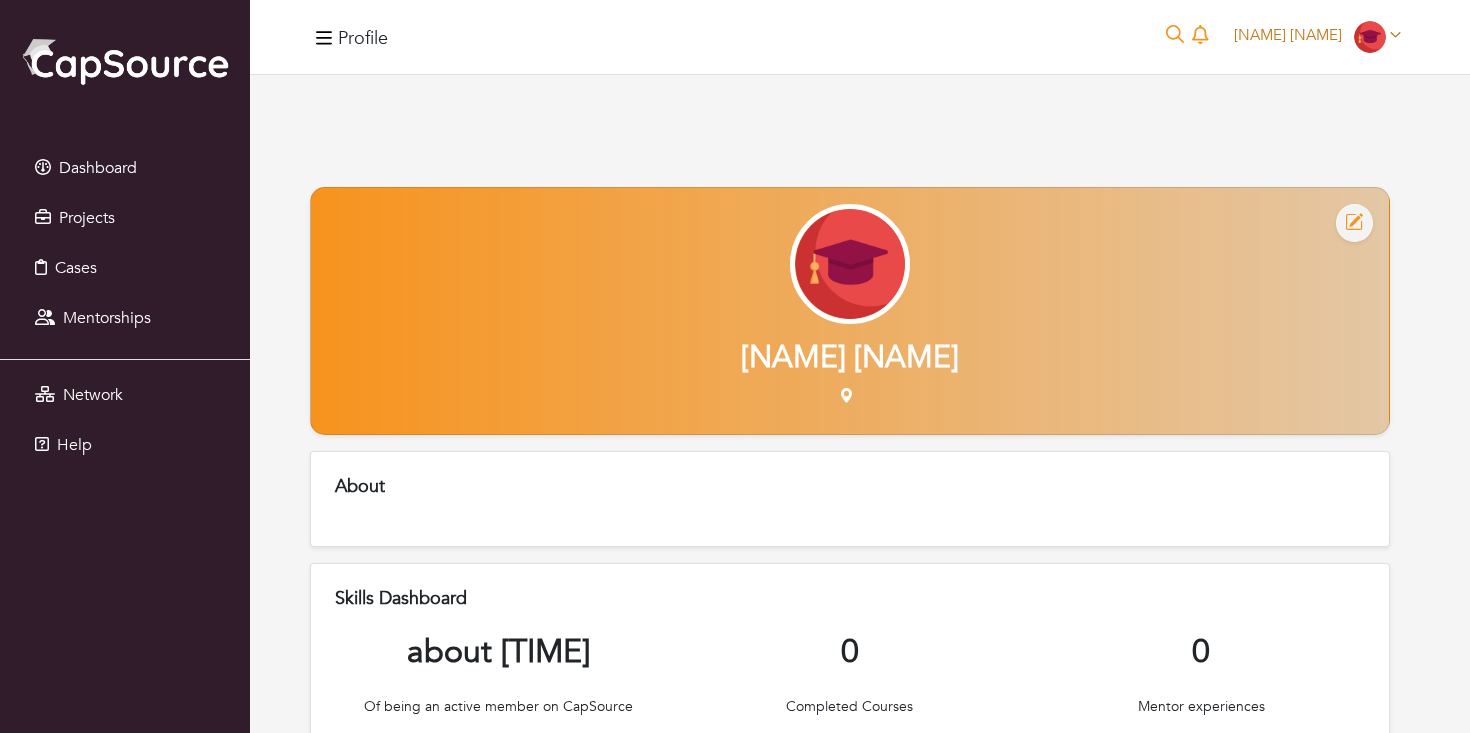 click on "Jordan Lapidus" at bounding box center [1317, 35] 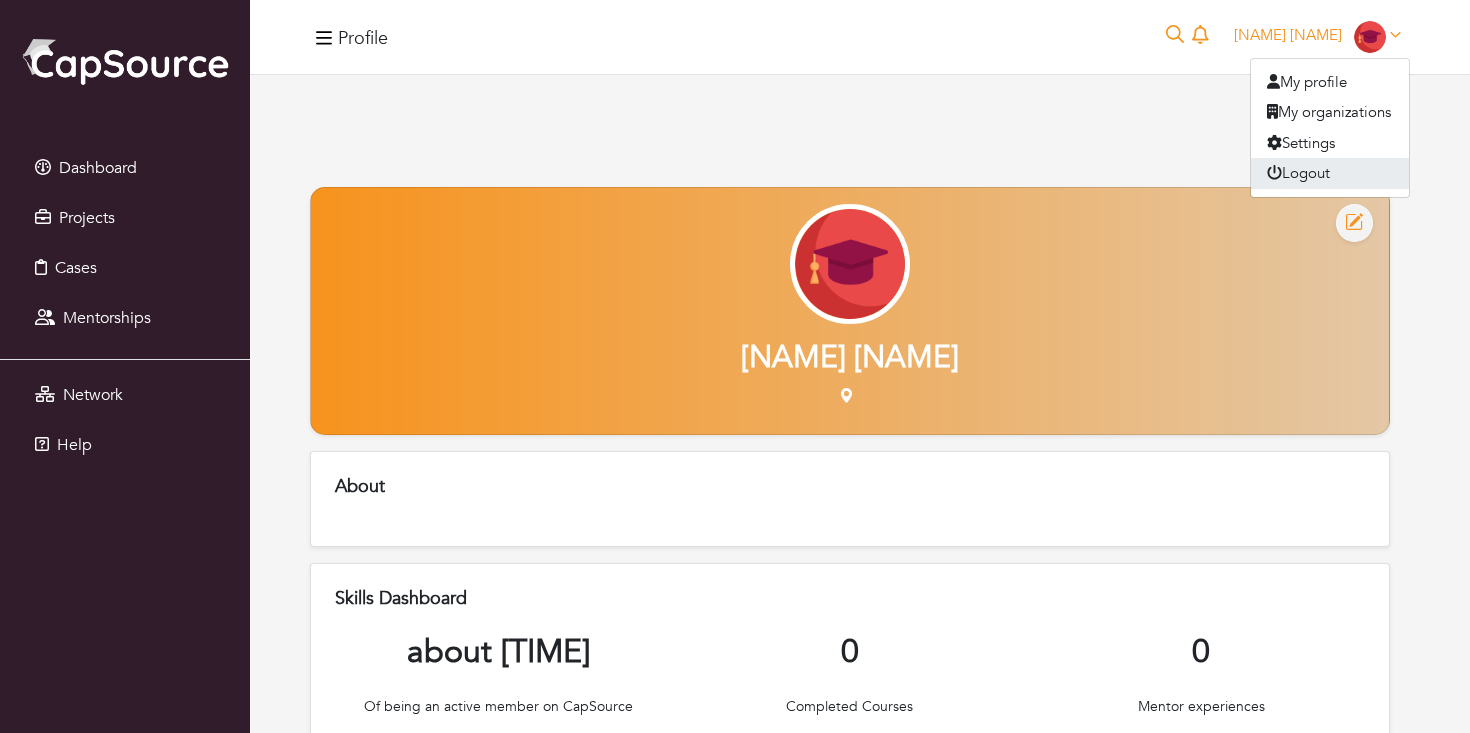 click on "Logout" at bounding box center [1330, 173] 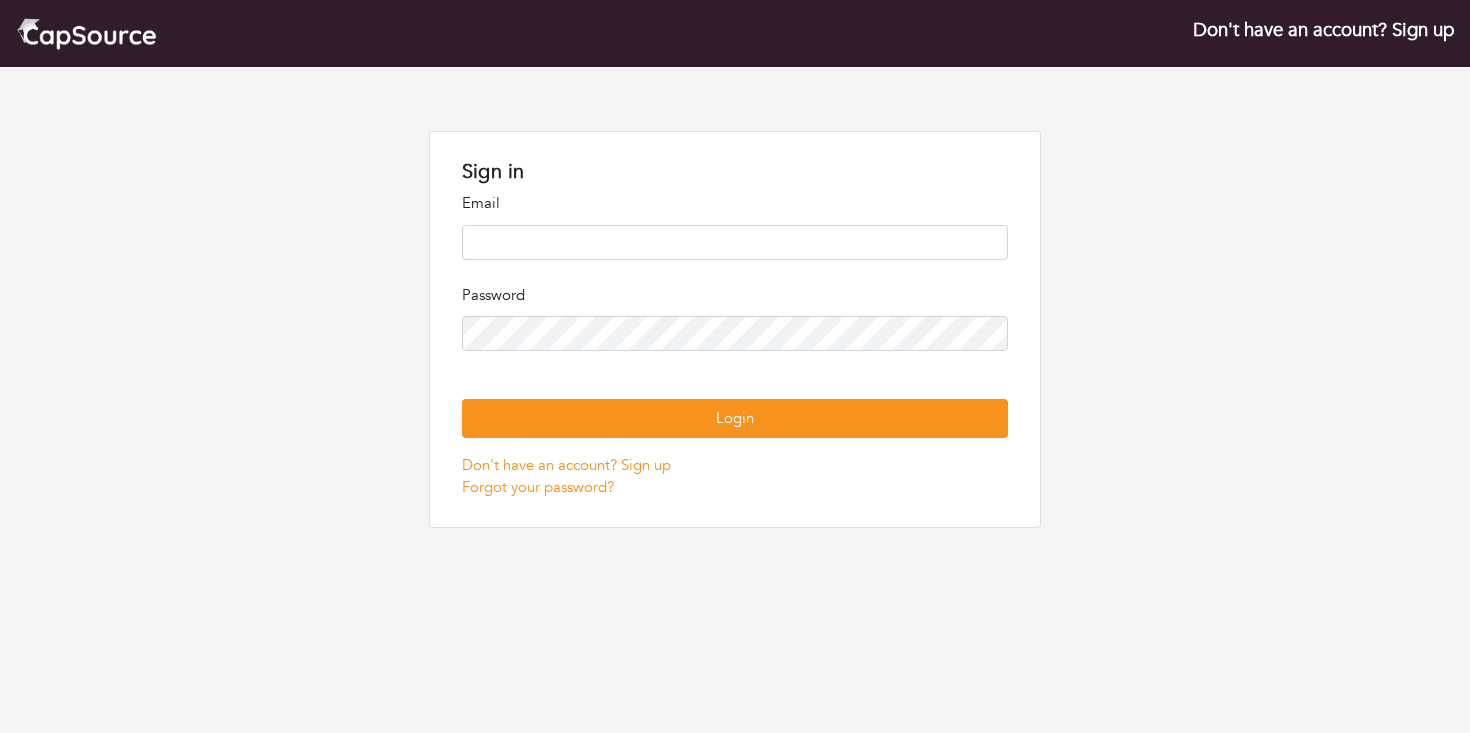 scroll, scrollTop: 0, scrollLeft: 0, axis: both 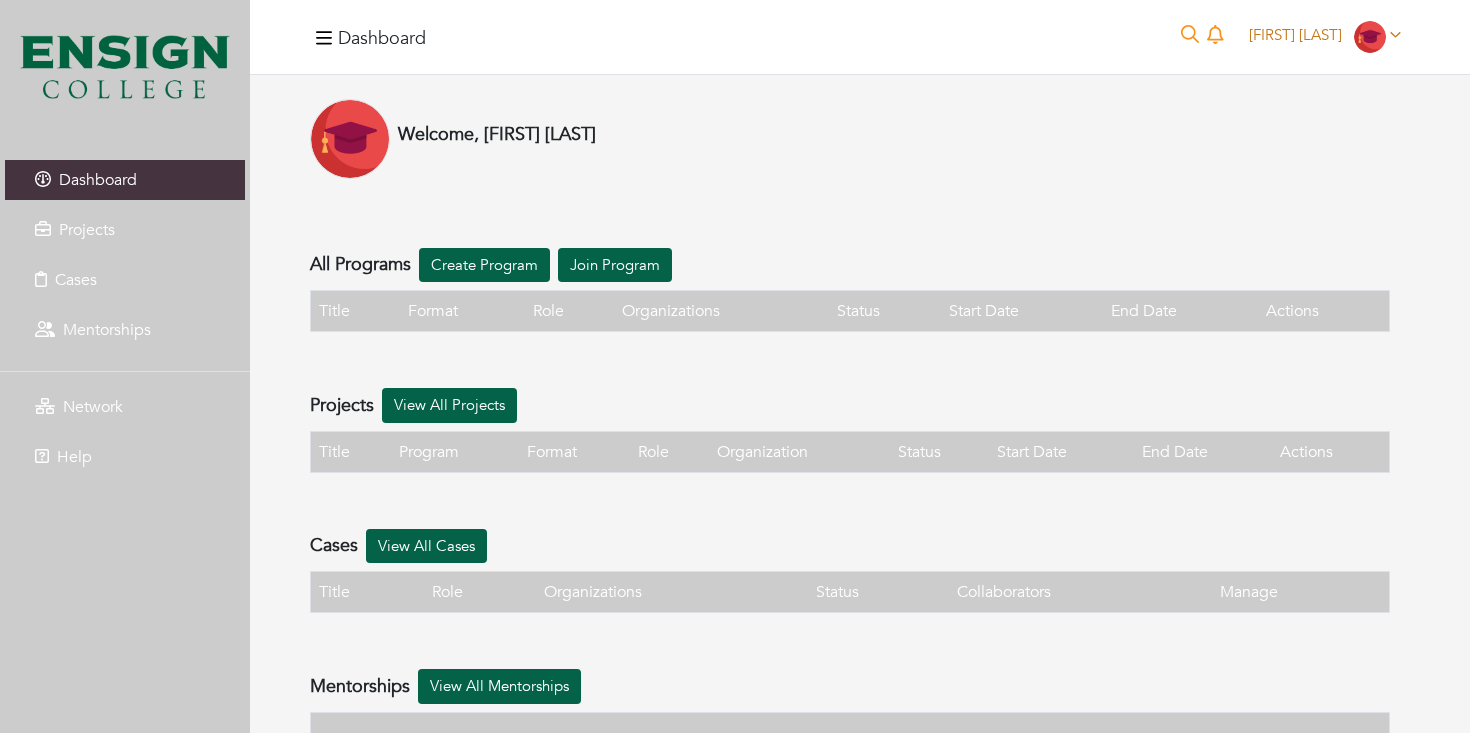 click on "Lucas Echeimberg" at bounding box center [1295, 35] 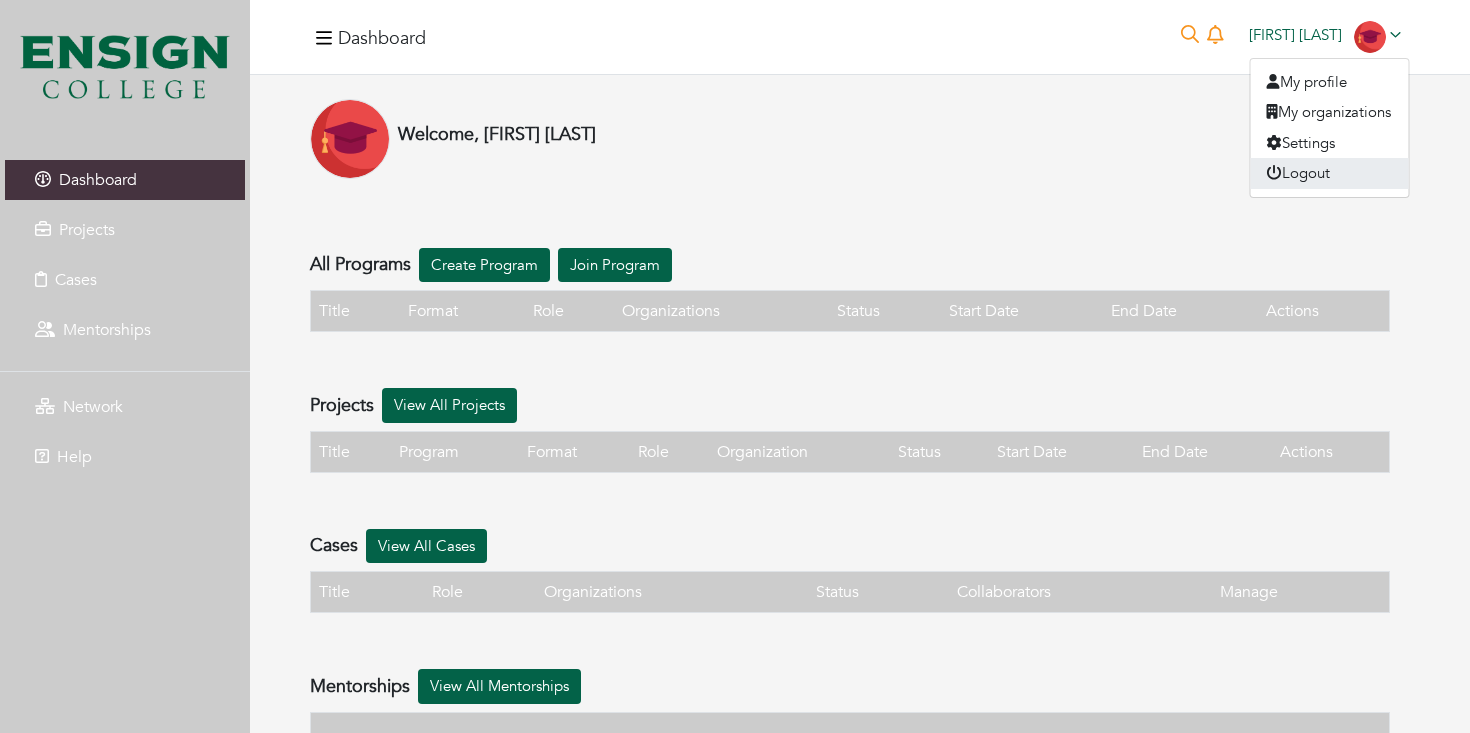 click on "Logout" at bounding box center [1330, 173] 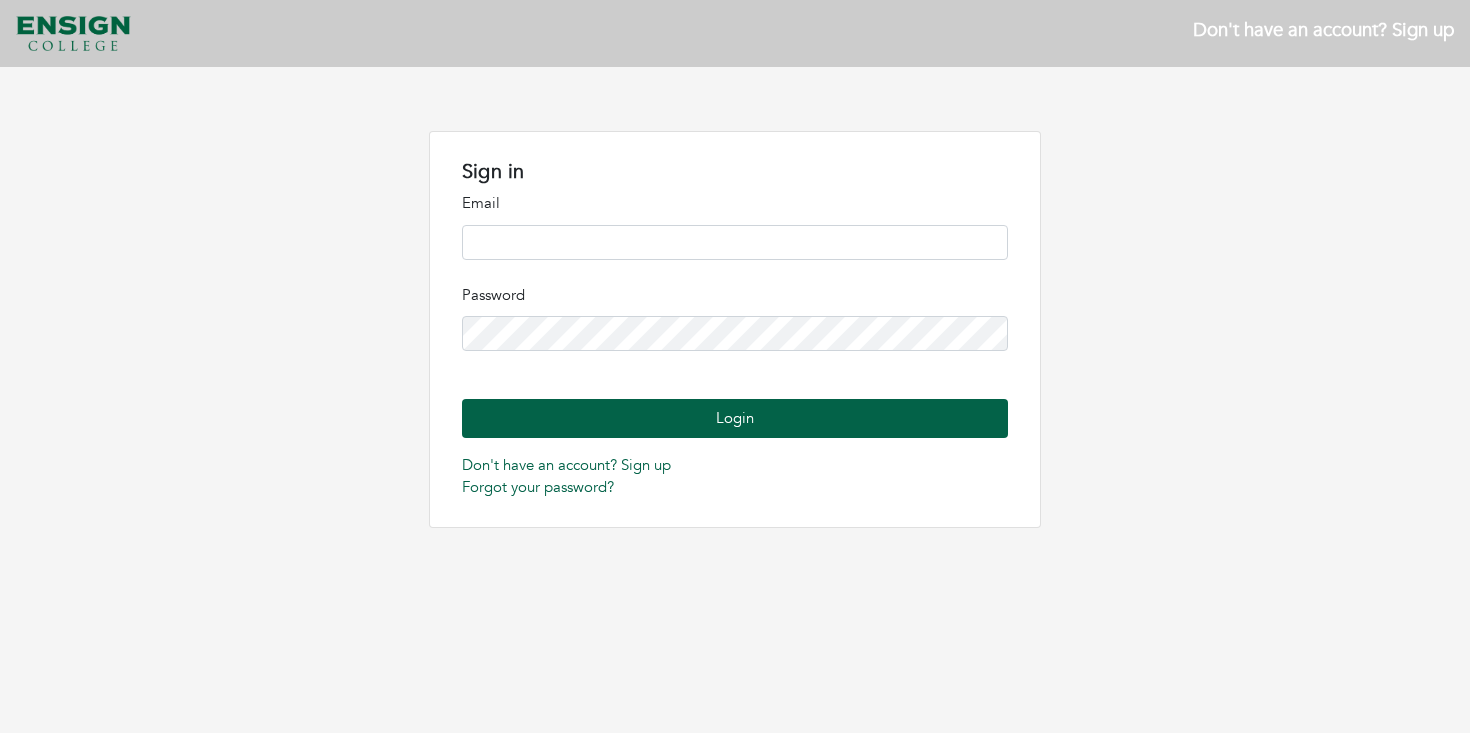 scroll, scrollTop: 0, scrollLeft: 0, axis: both 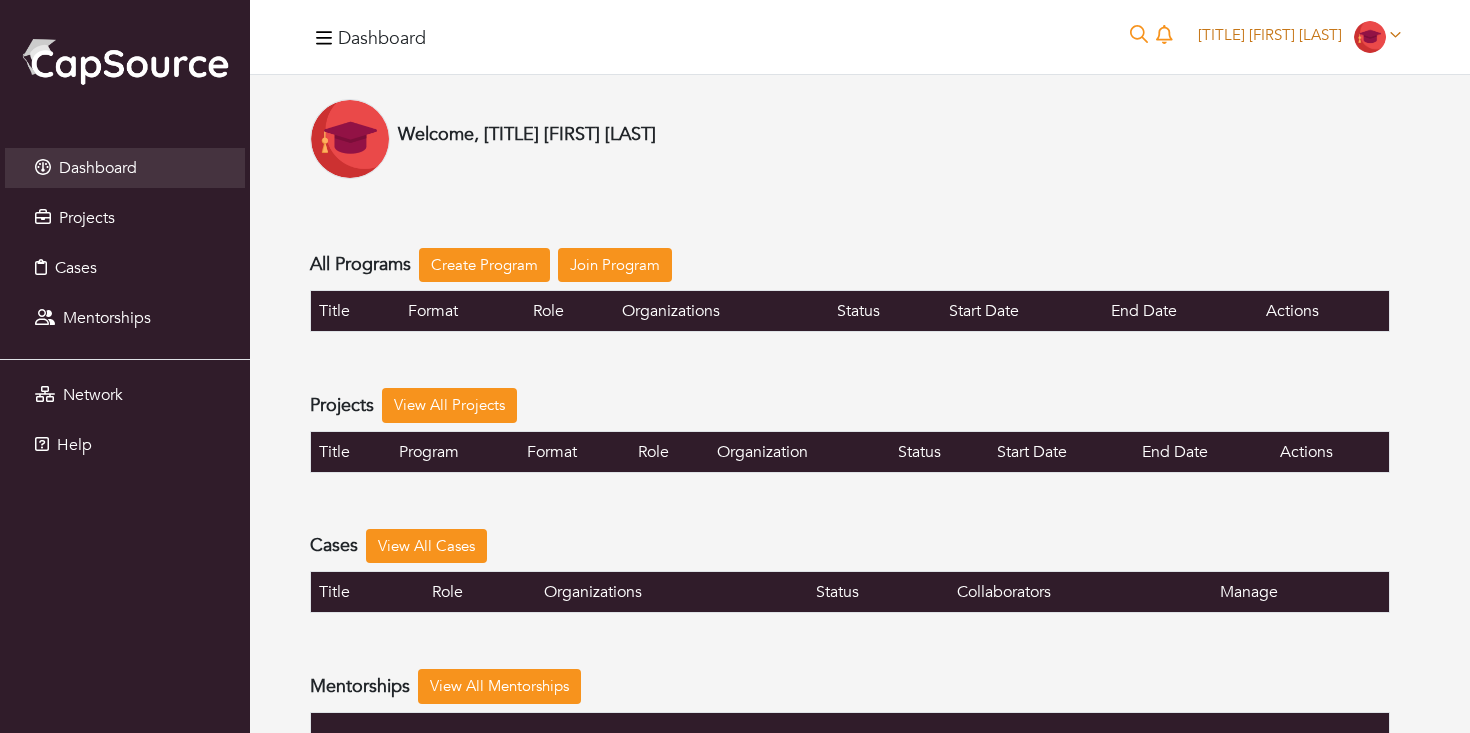 click on "[TITLE] [FIRST] [LAST]" at bounding box center [1270, 35] 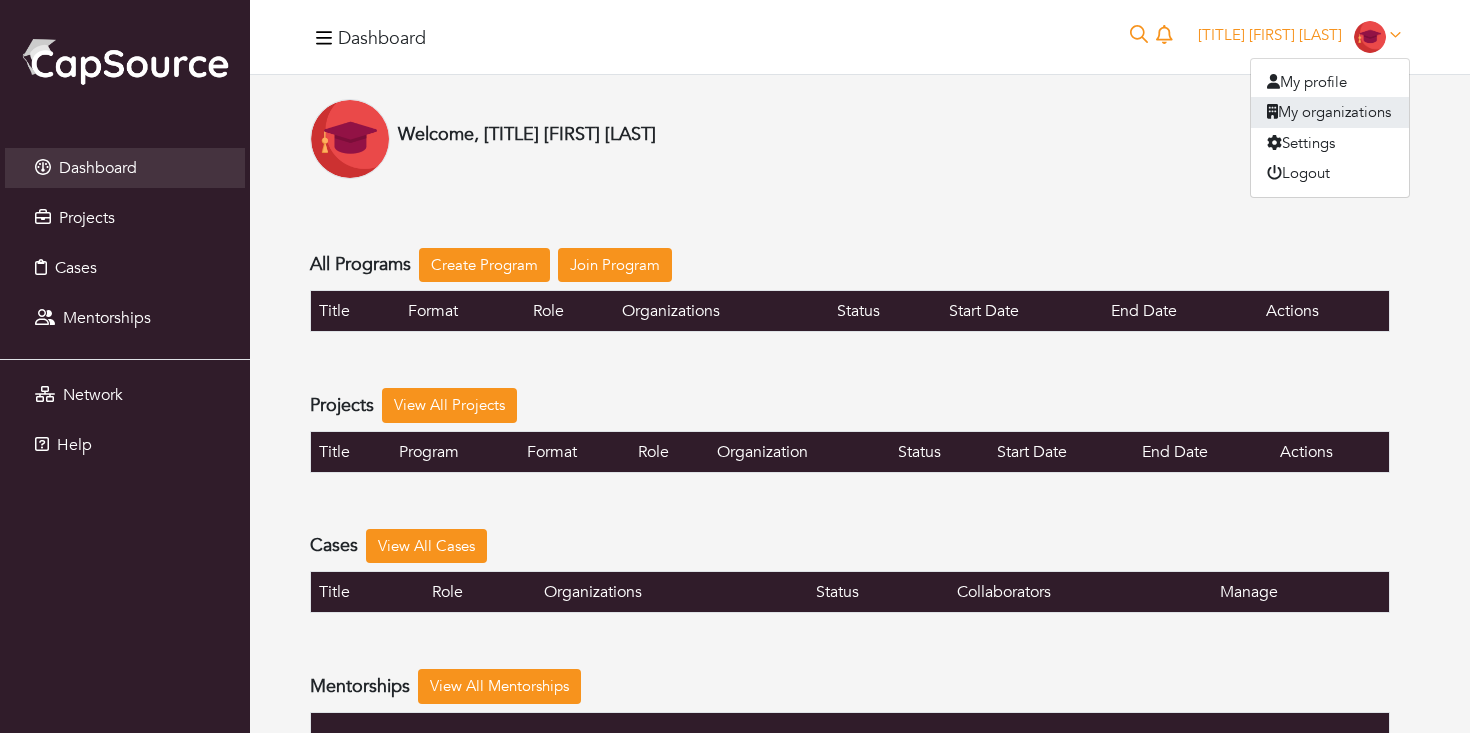 click on "My organizations" at bounding box center (1330, 112) 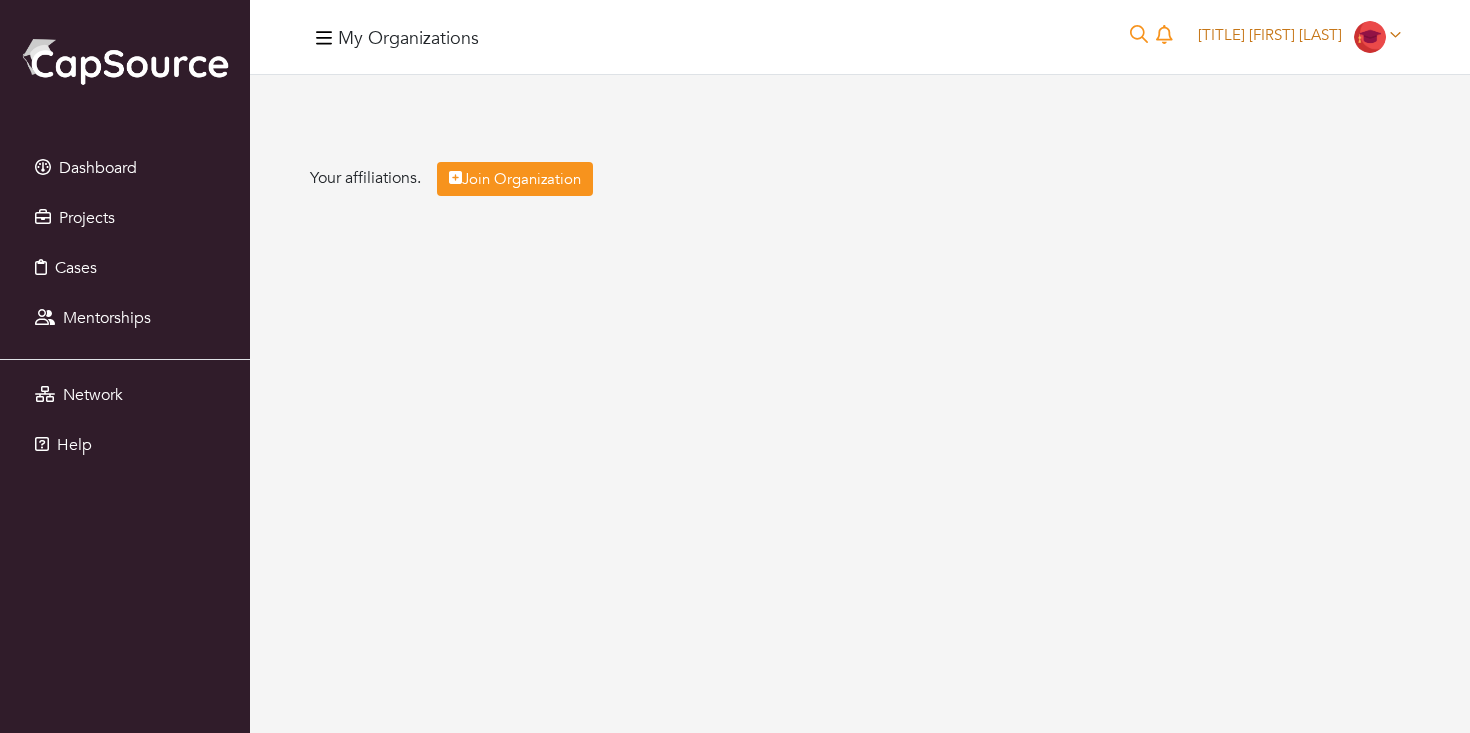 click on "[TITLE] [FIRST] [LAST]" at bounding box center (1270, 35) 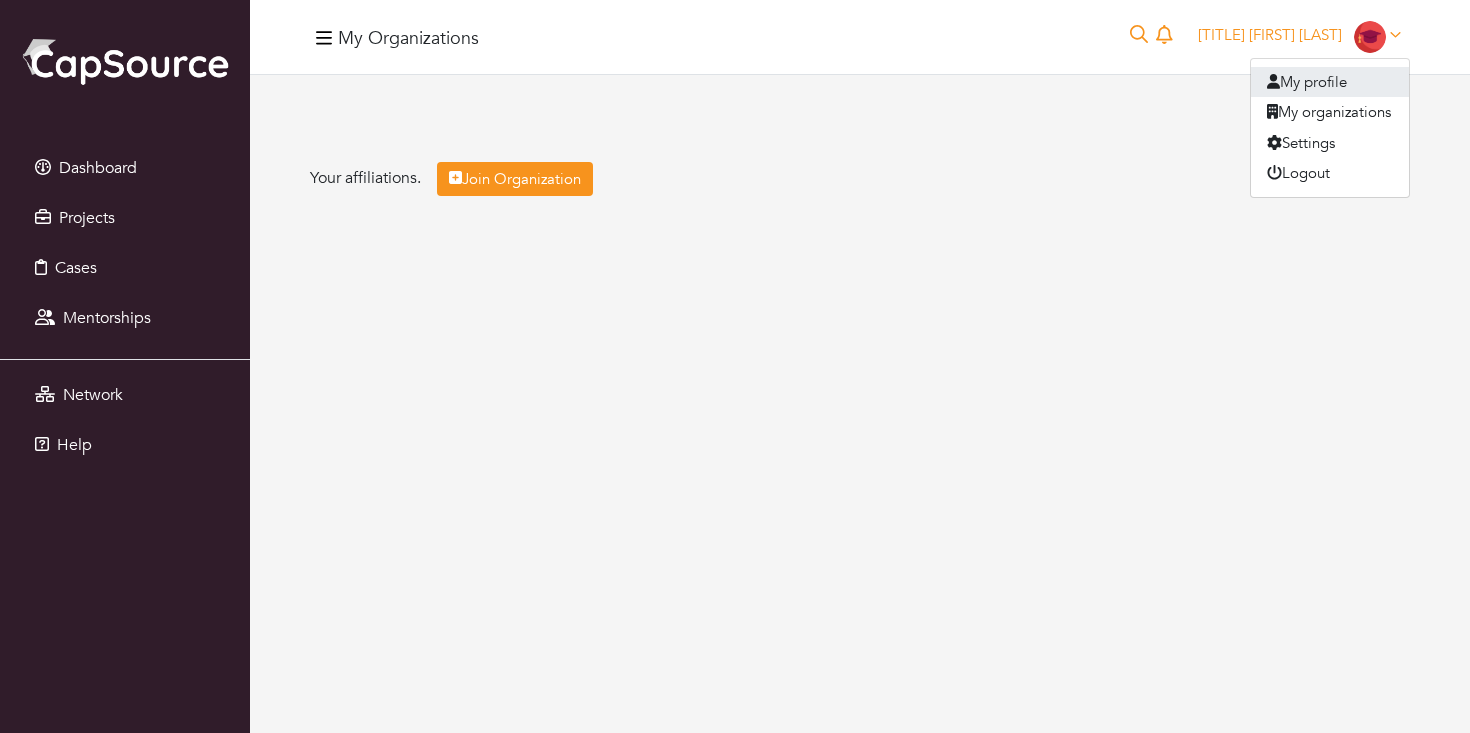 click on "My profile" at bounding box center [1330, 82] 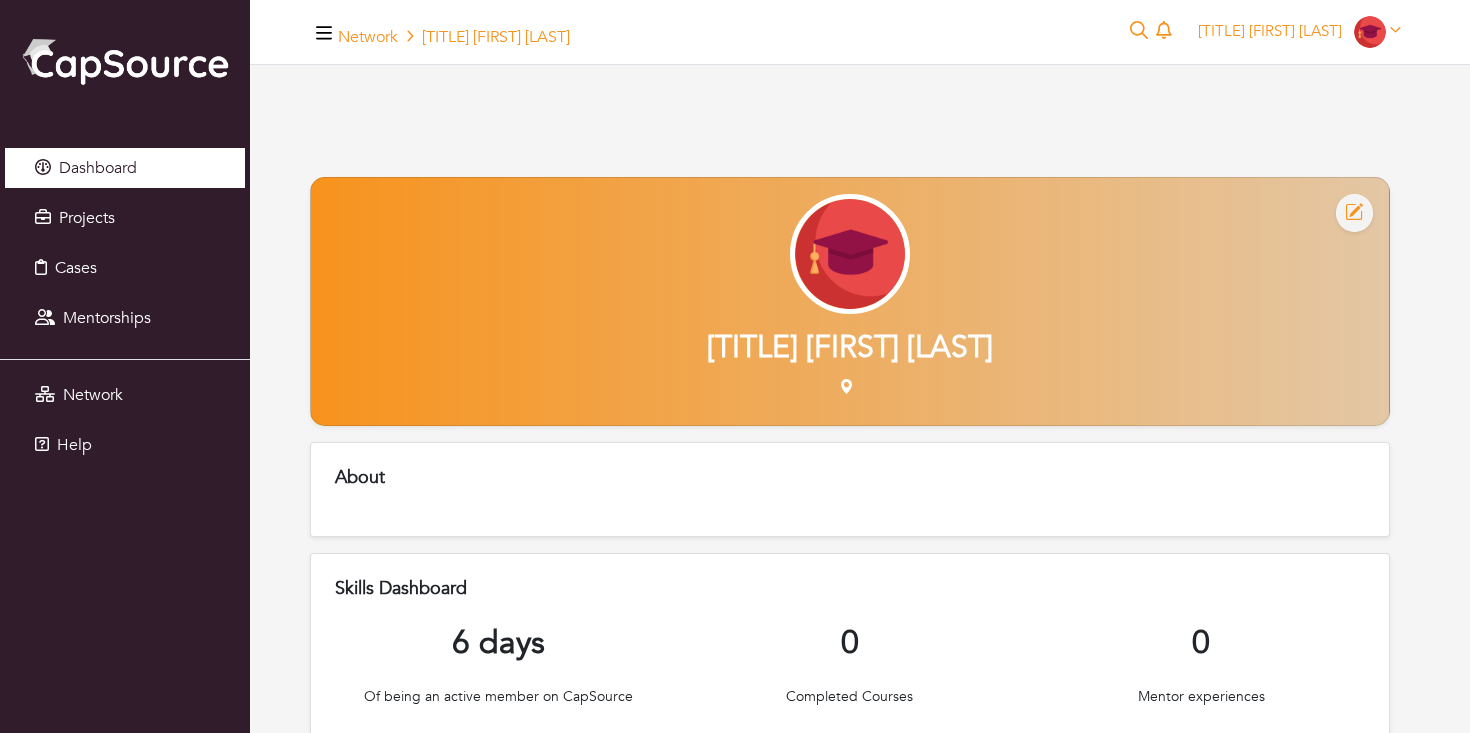 click on "Dashboard" at bounding box center (98, 168) 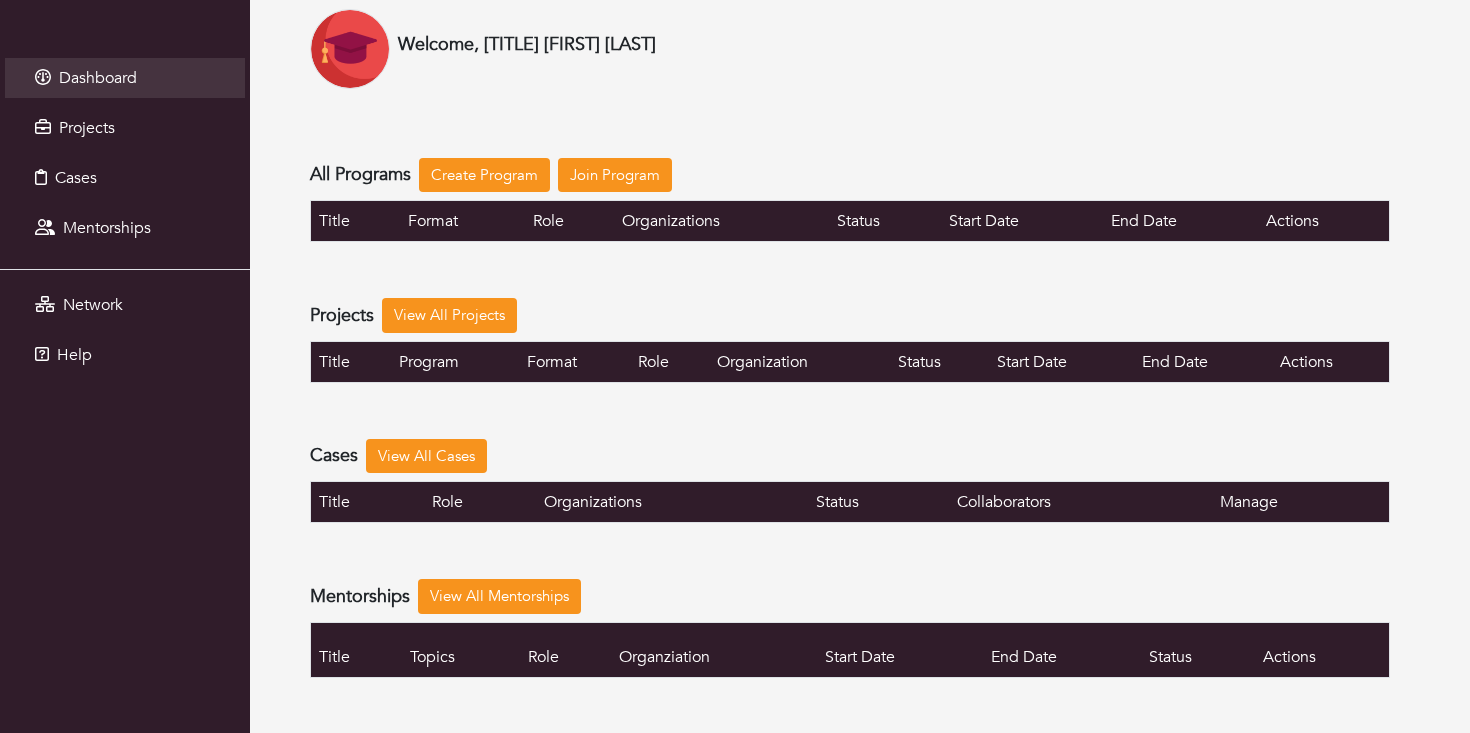 scroll, scrollTop: 0, scrollLeft: 0, axis: both 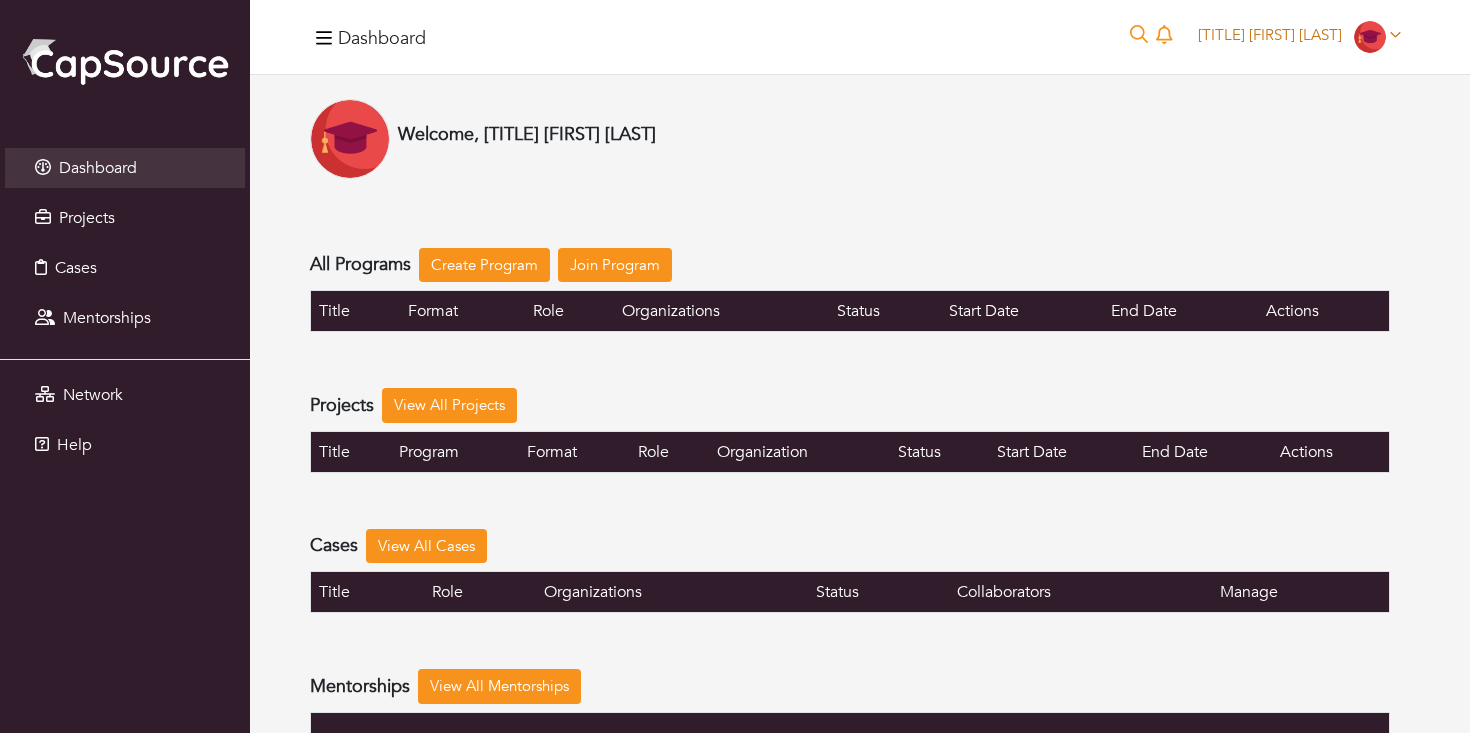 click on "[TITLE] [FIRST] [LAST]" at bounding box center [1299, 35] 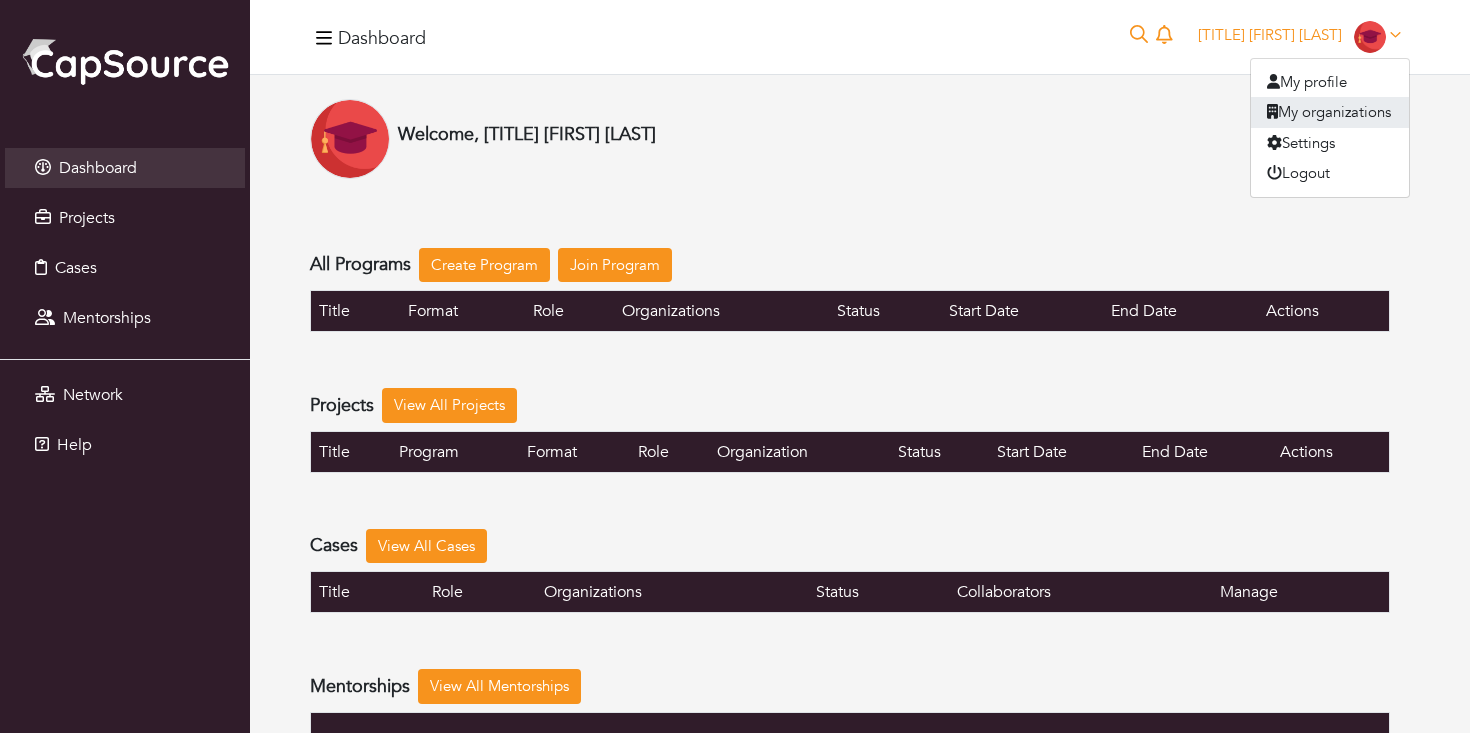 click on "My organizations" at bounding box center (1330, 112) 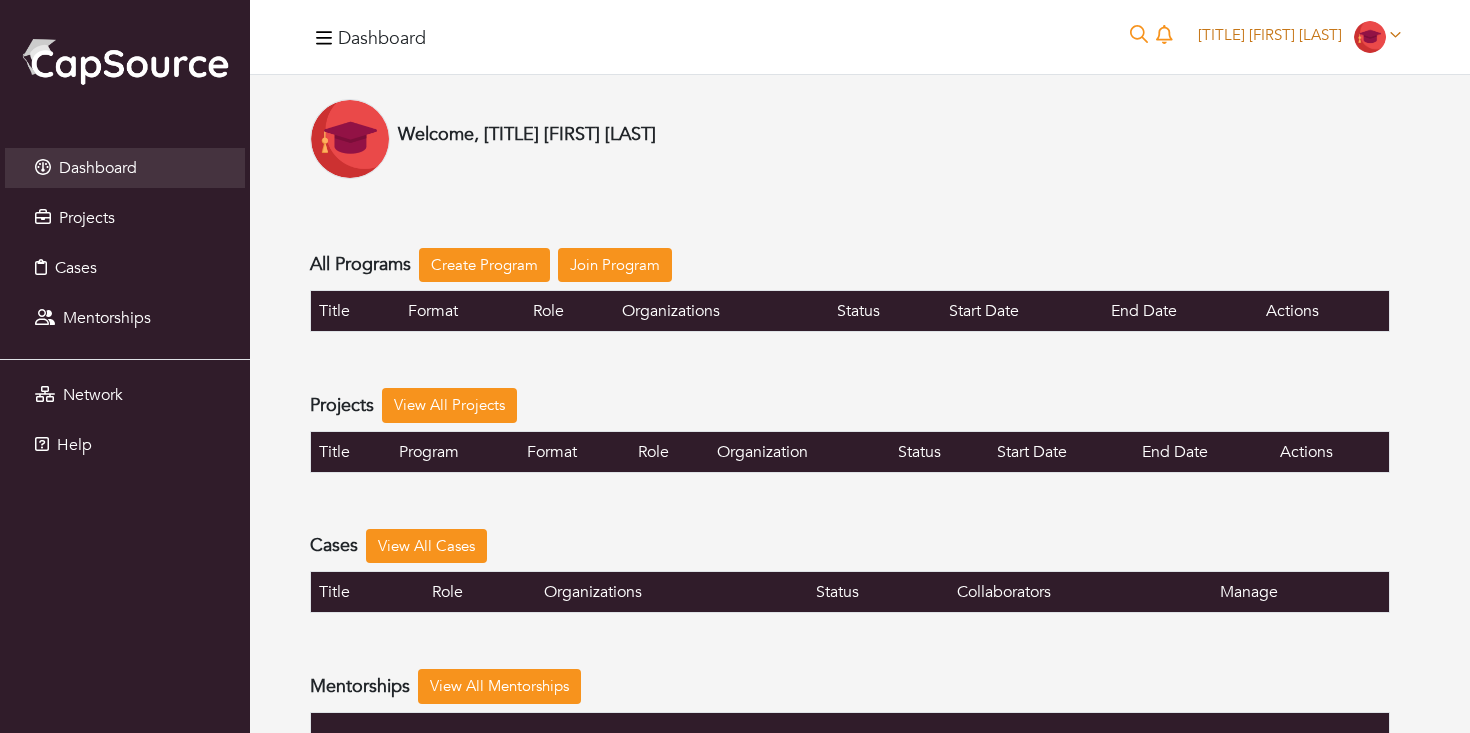 click on "[TITLE] [FIRST] [LAST]" at bounding box center [1270, 35] 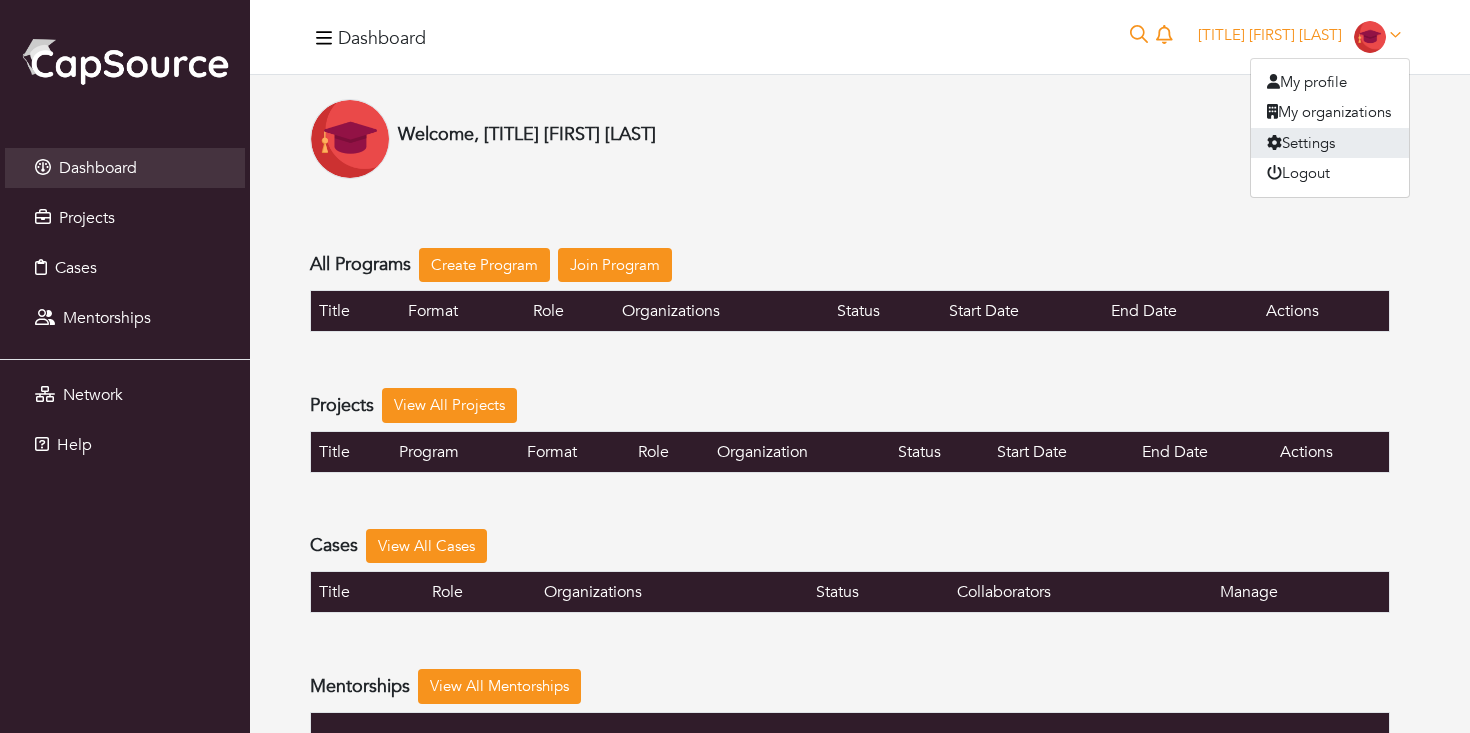 click on "Settings" at bounding box center (1330, 143) 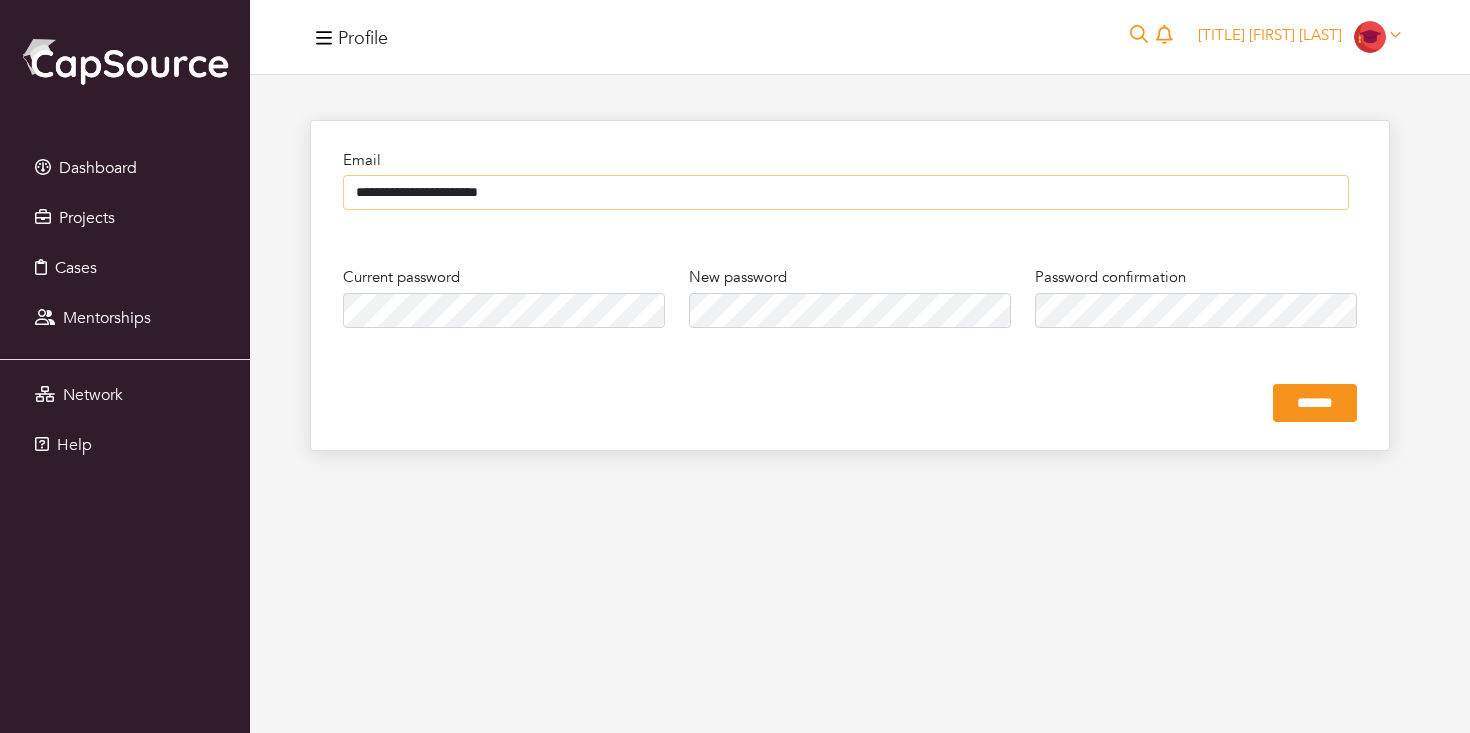click on "**********" at bounding box center [846, 192] 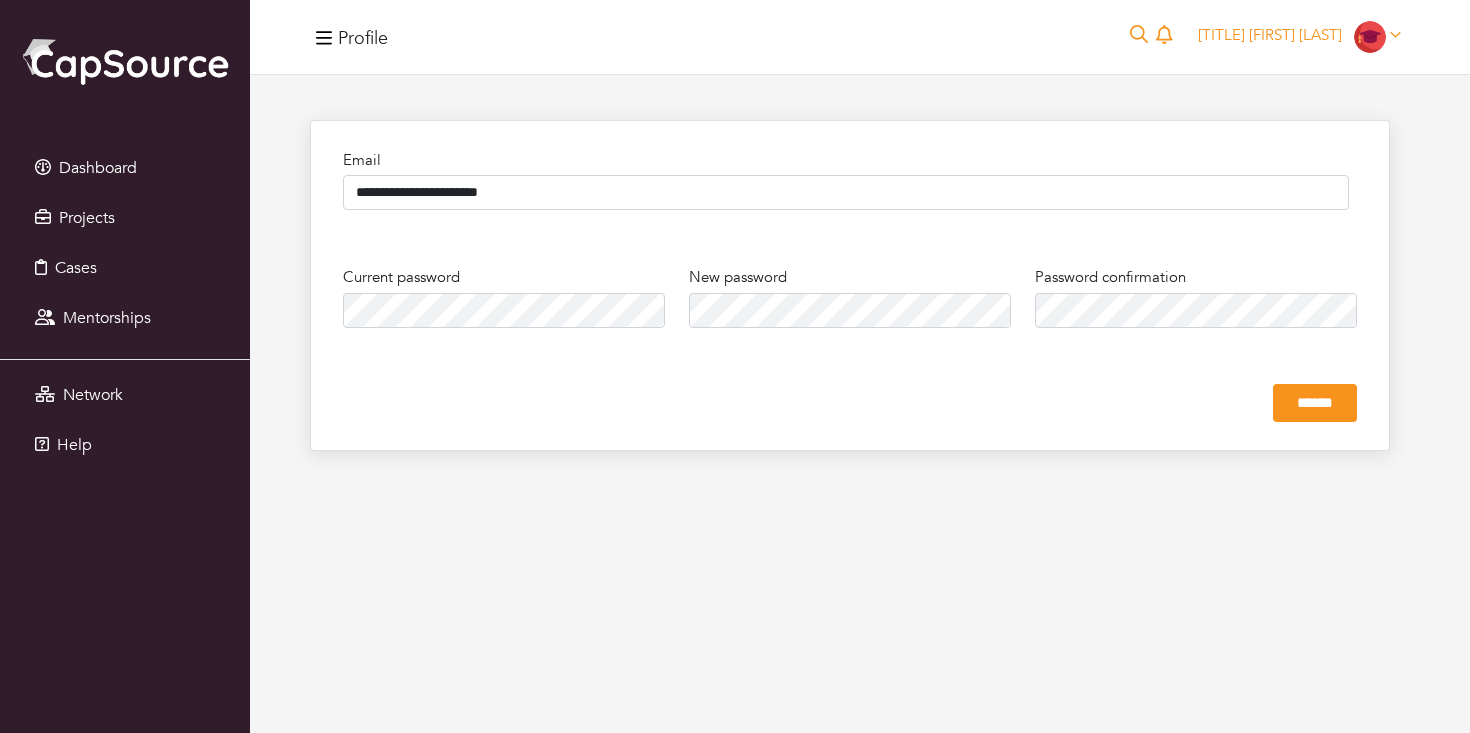 click on "**********" at bounding box center [850, 286] 